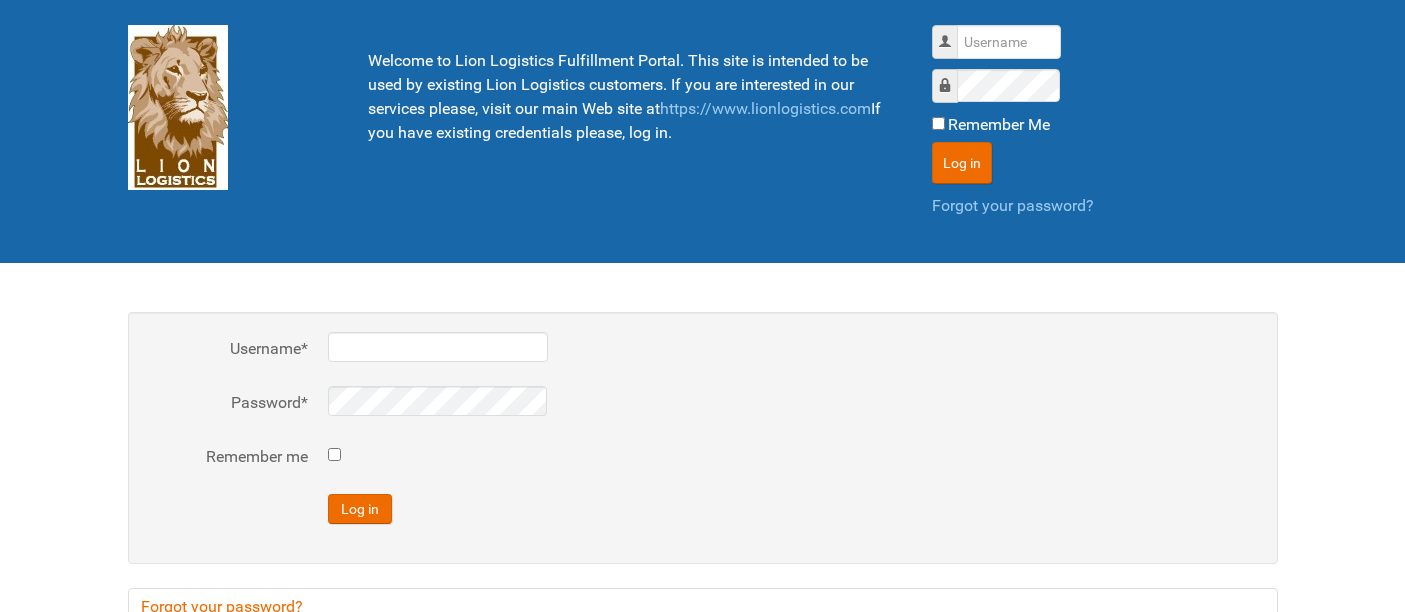 scroll, scrollTop: 0, scrollLeft: 0, axis: both 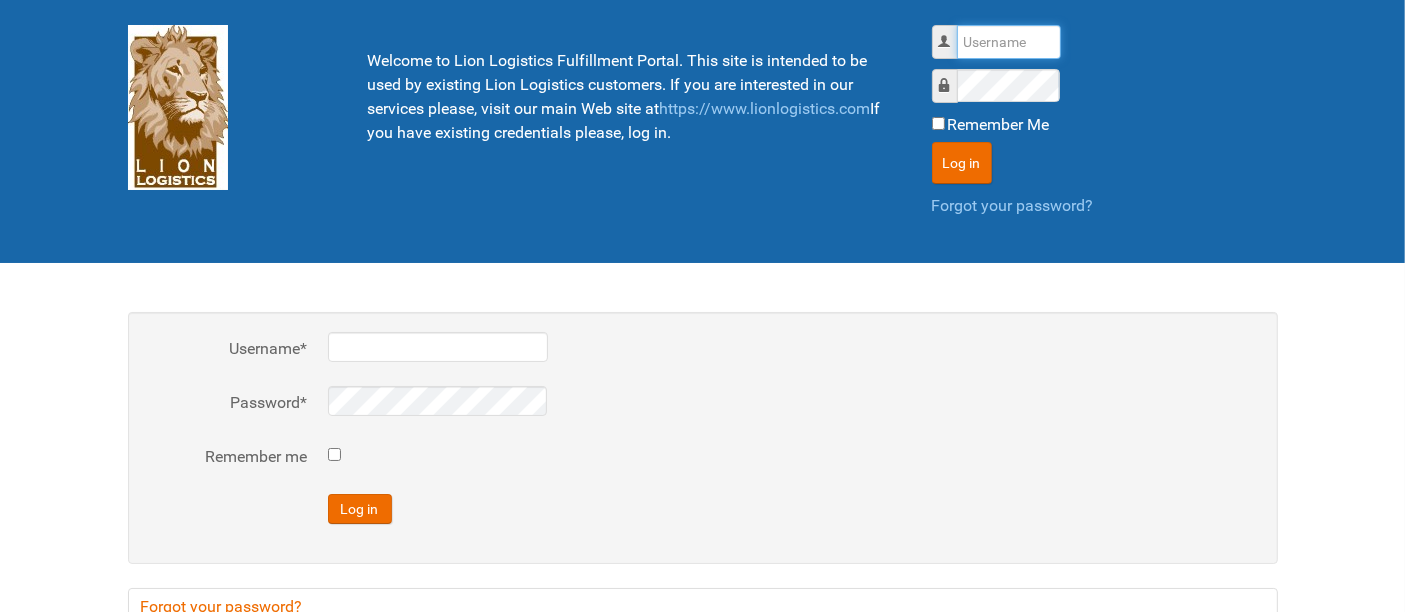 click on "Username" at bounding box center (1009, 42) 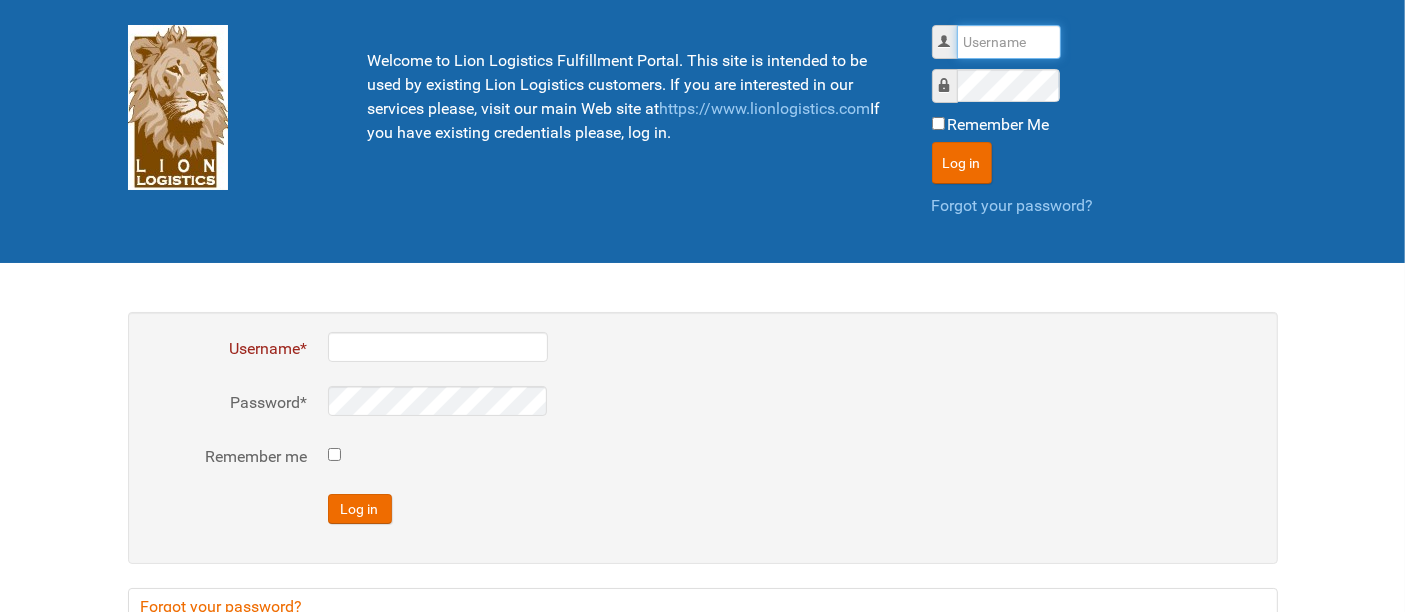 type on "al" 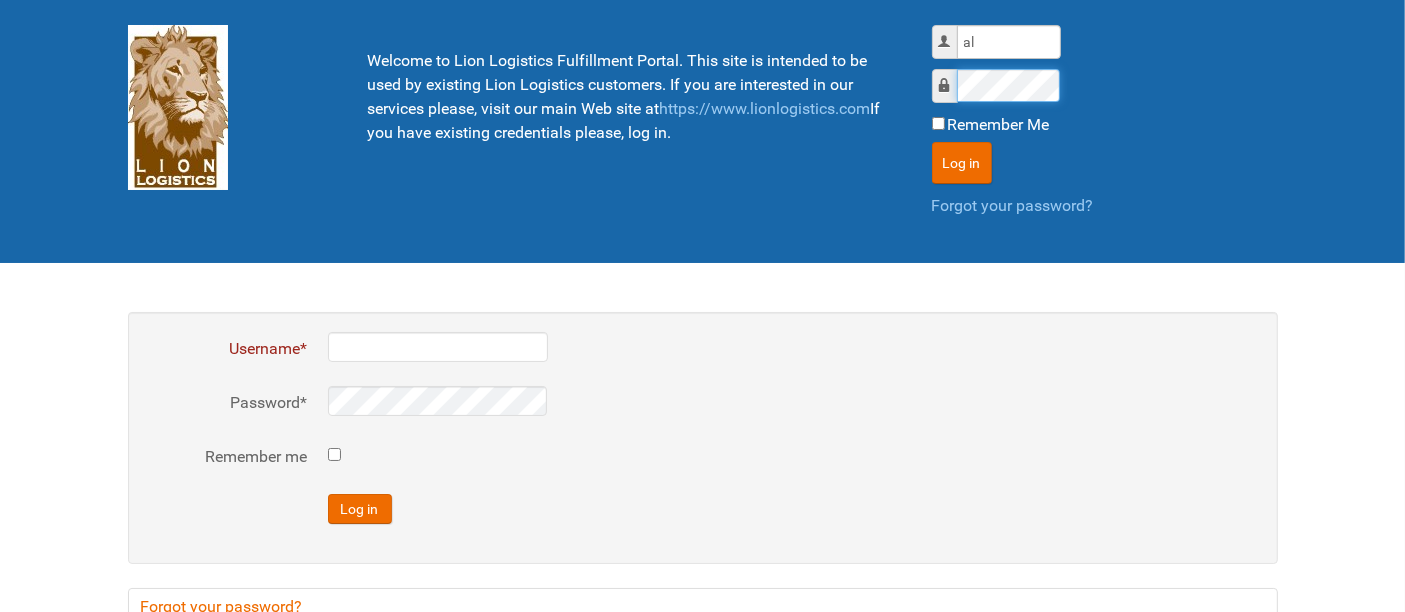 click on "Log in" at bounding box center [962, 163] 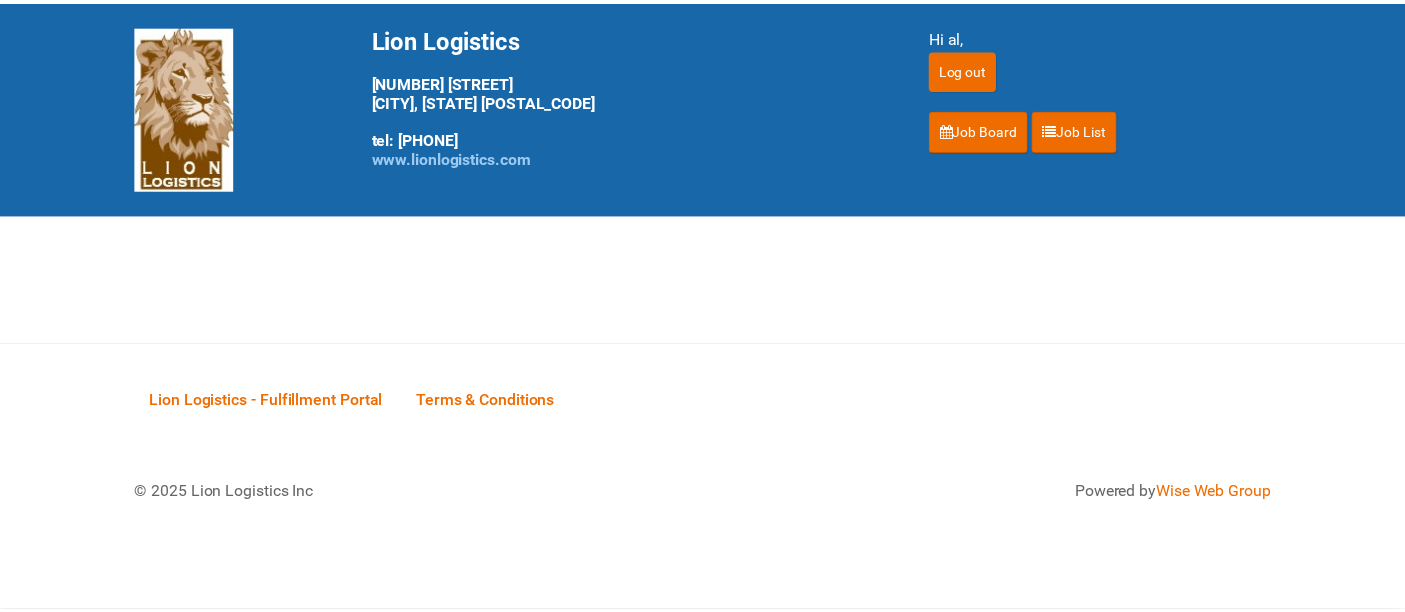 scroll, scrollTop: 0, scrollLeft: 0, axis: both 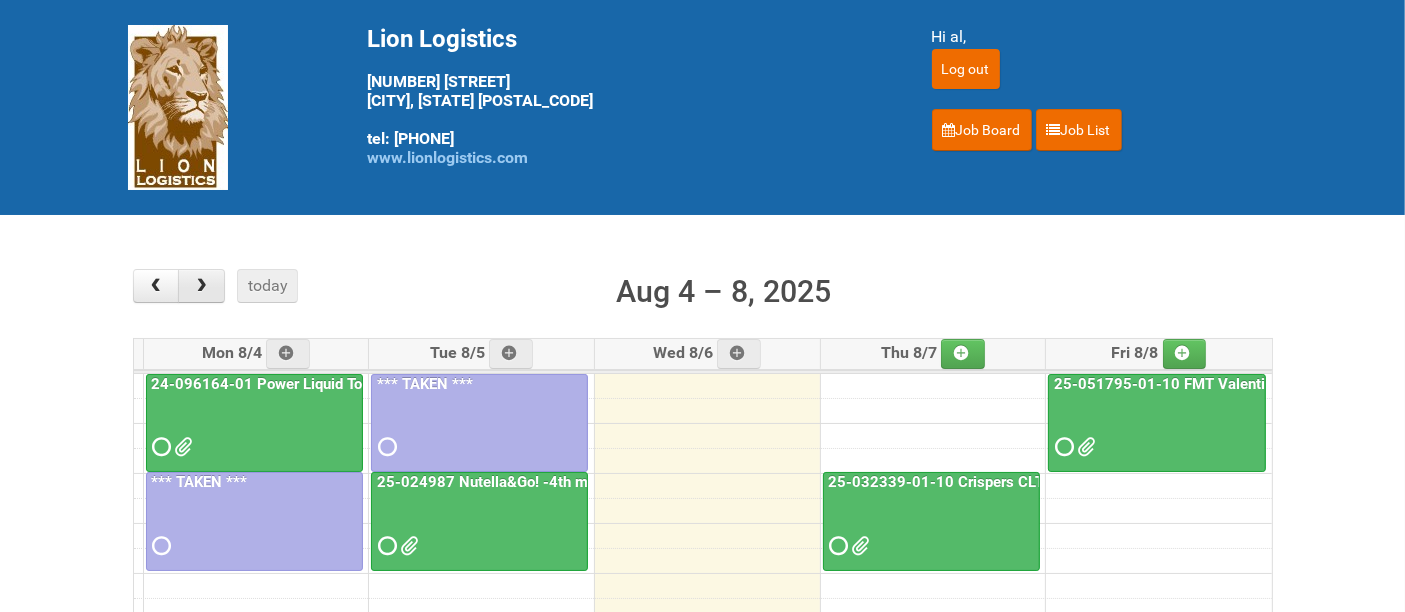 click at bounding box center [201, 286] 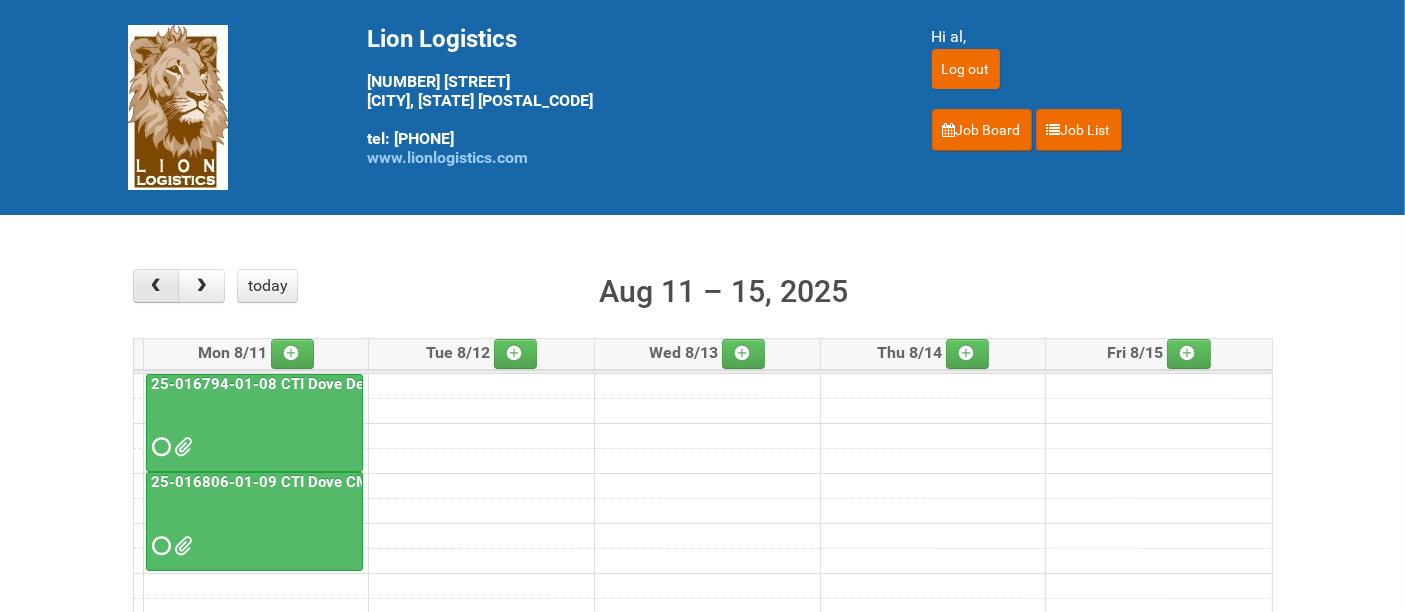 click at bounding box center [155, 286] 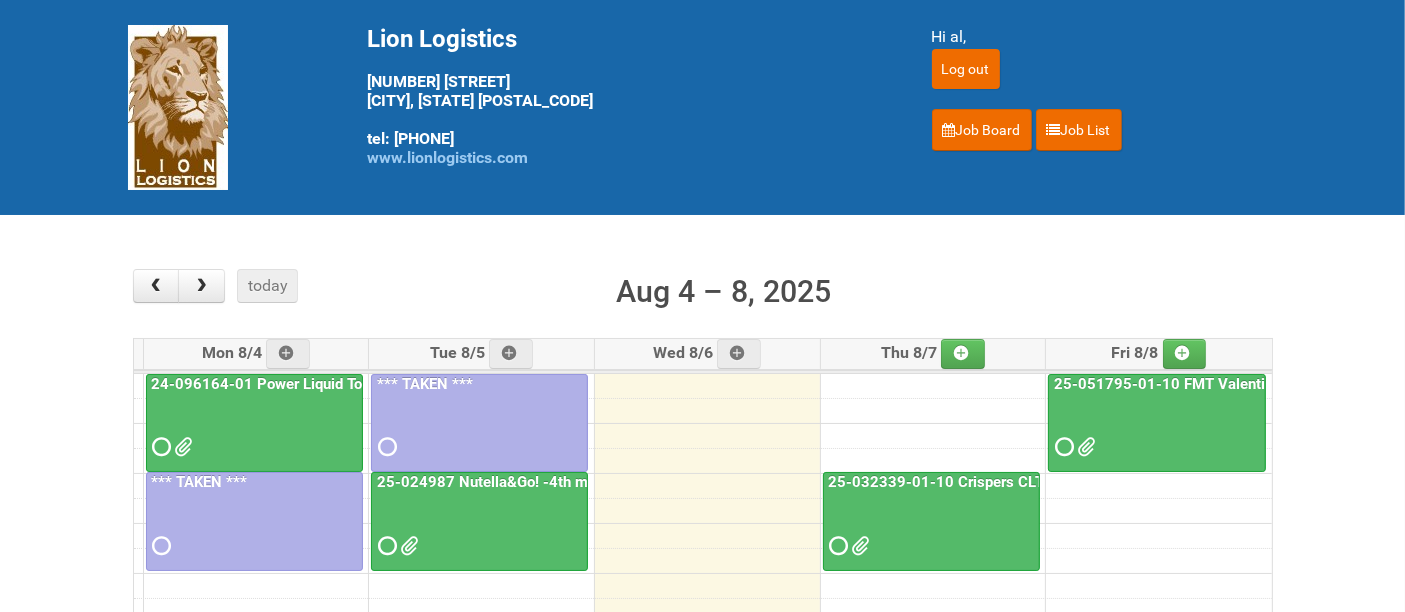click at bounding box center (1157, 429) 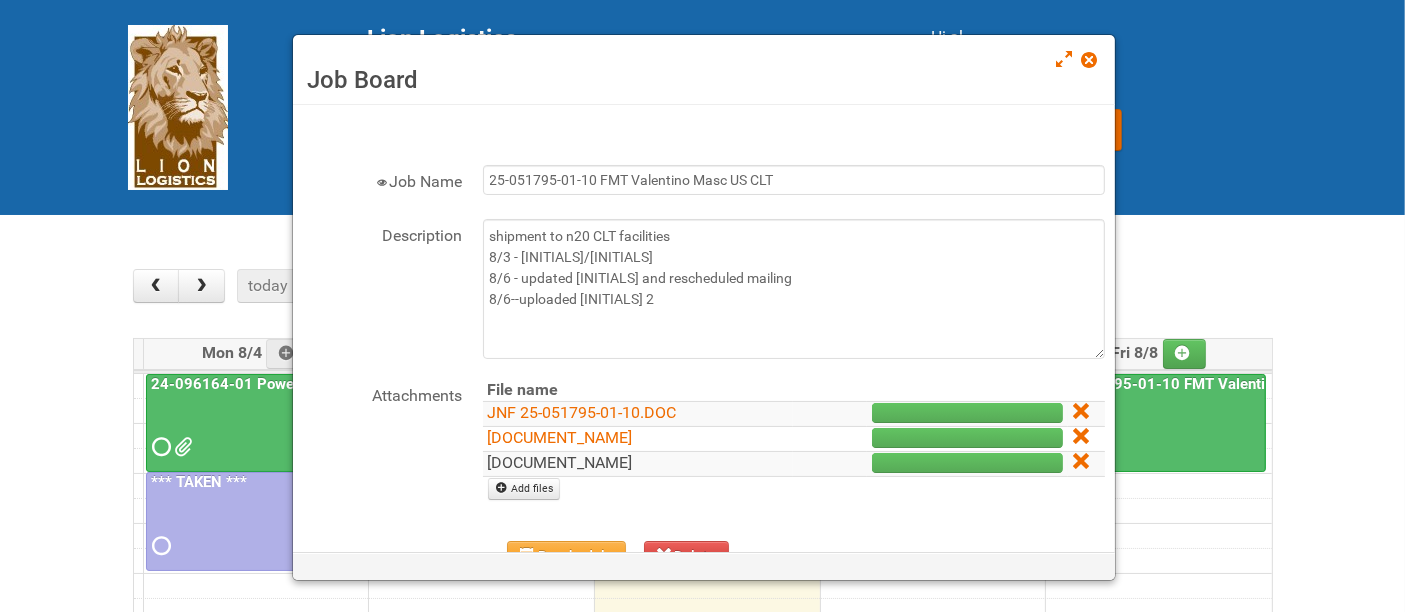 click on "MDN_REV (2) 25-051795-01-10.xlsx" at bounding box center (560, 462) 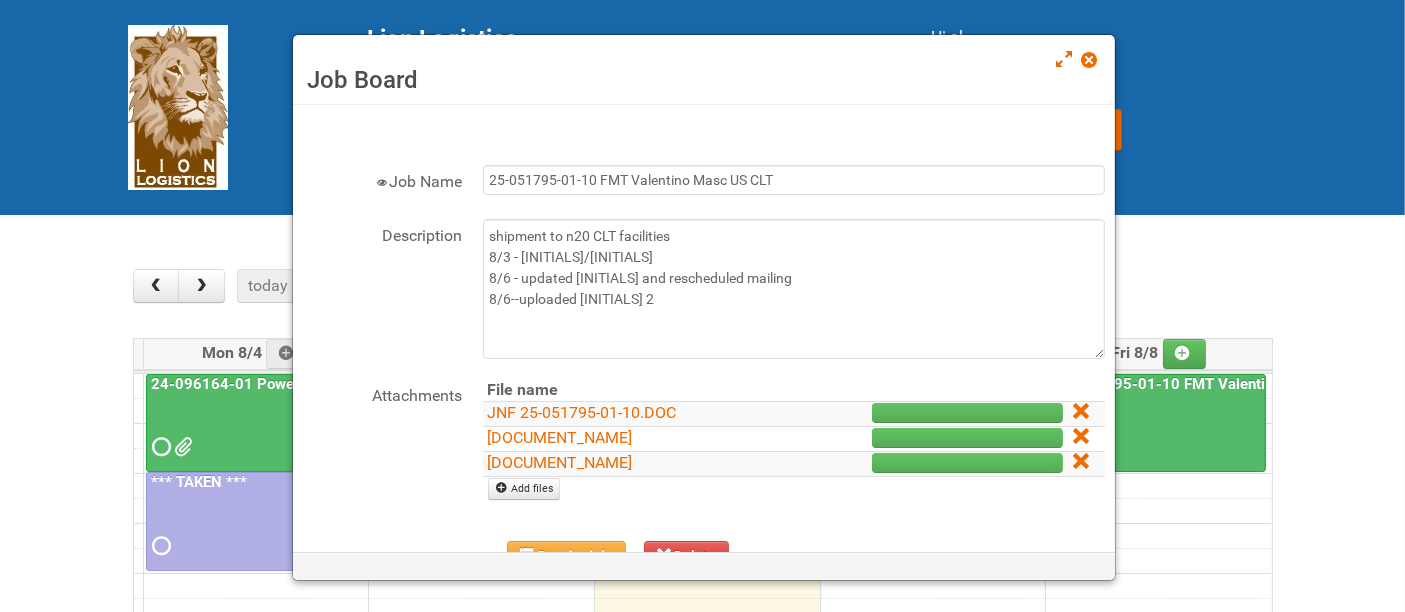 click at bounding box center (1089, 60) 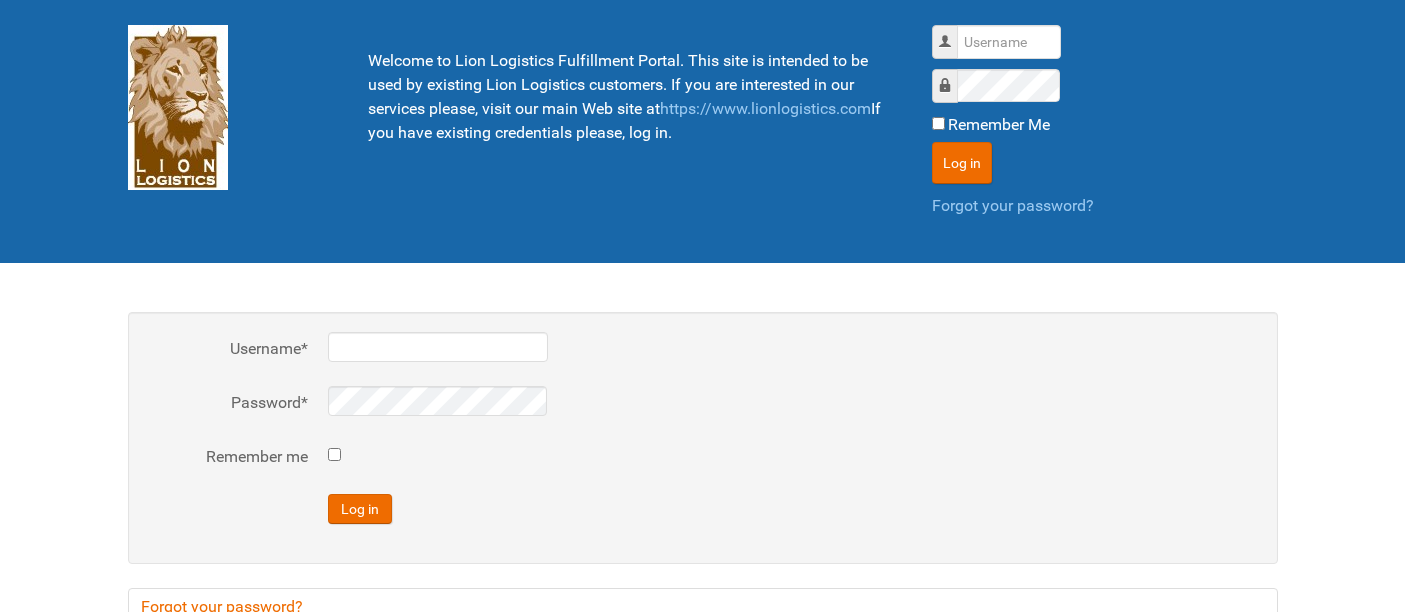 scroll, scrollTop: 0, scrollLeft: 0, axis: both 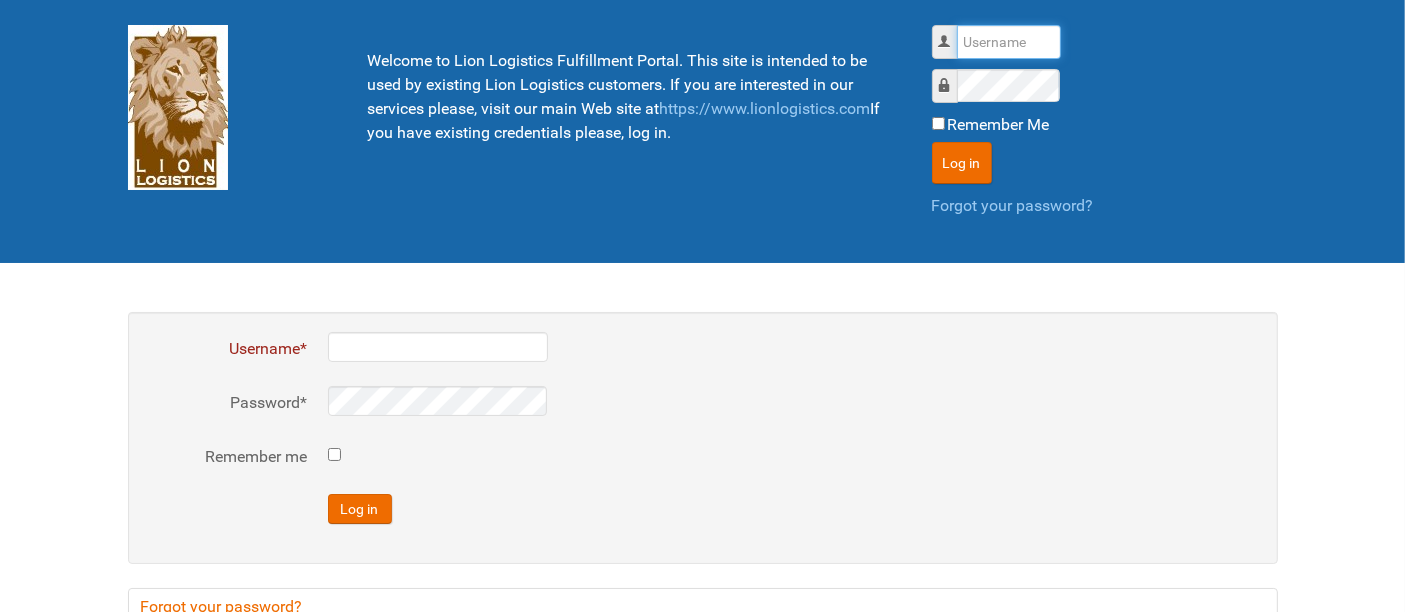 click on "Username" at bounding box center [1009, 42] 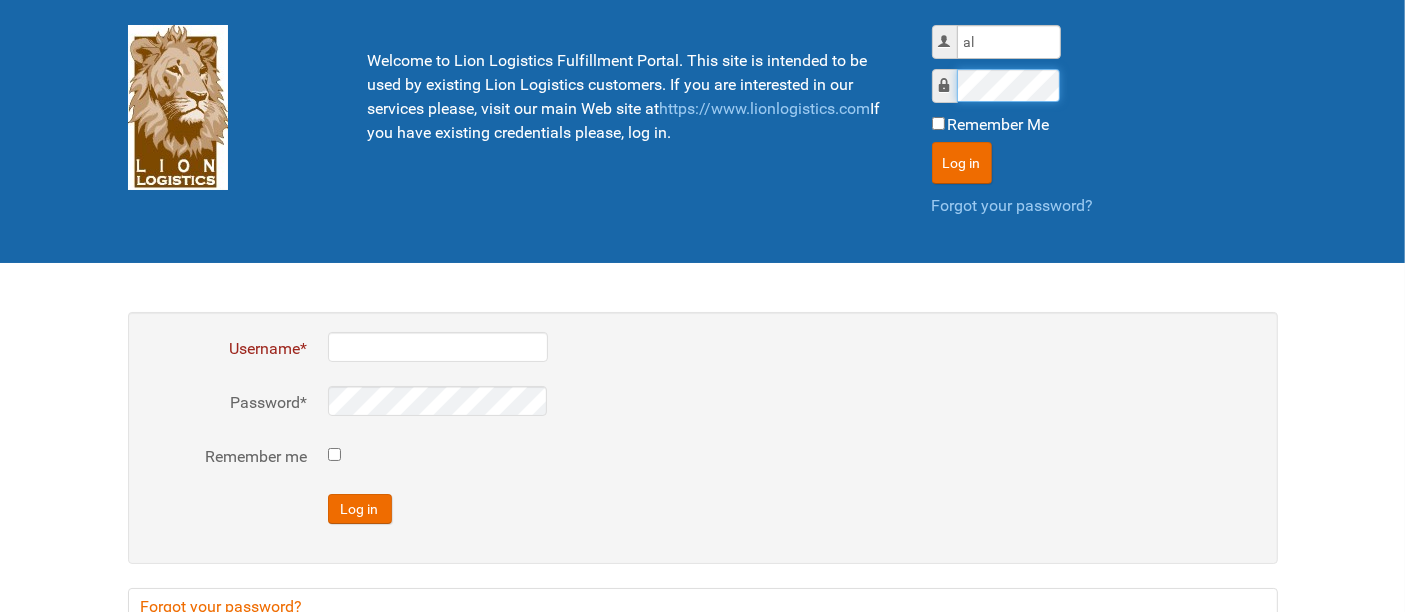click on "Log in" at bounding box center [962, 163] 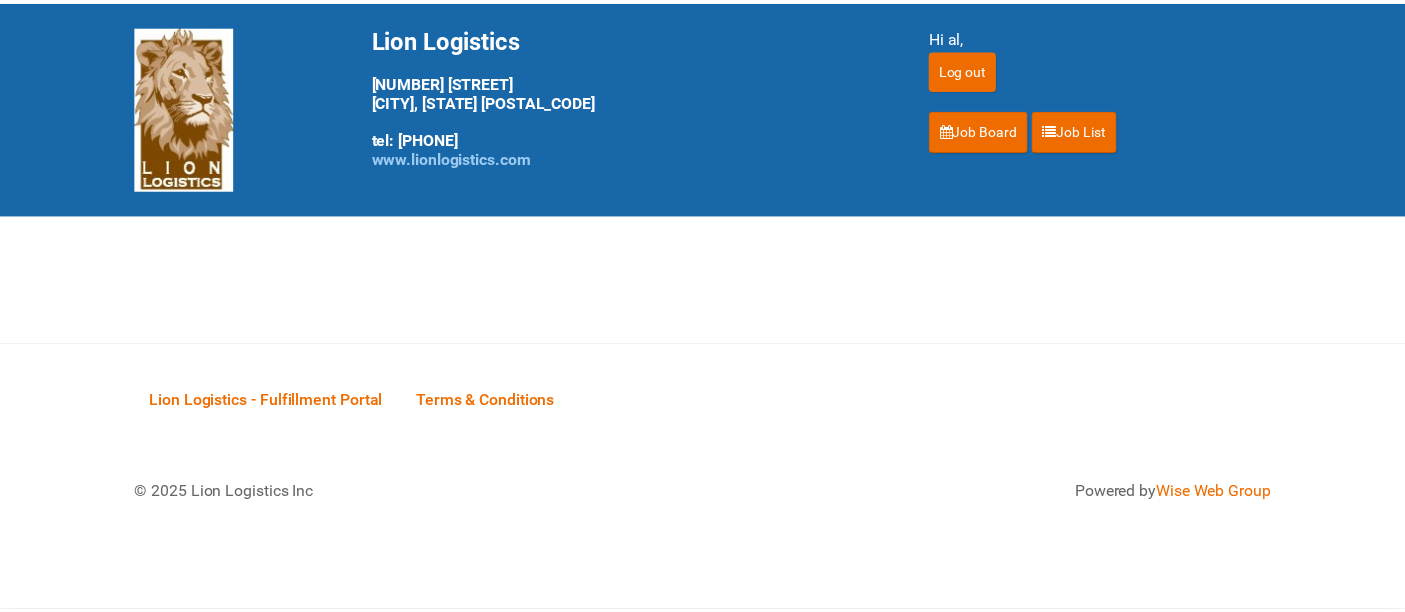 scroll, scrollTop: 0, scrollLeft: 0, axis: both 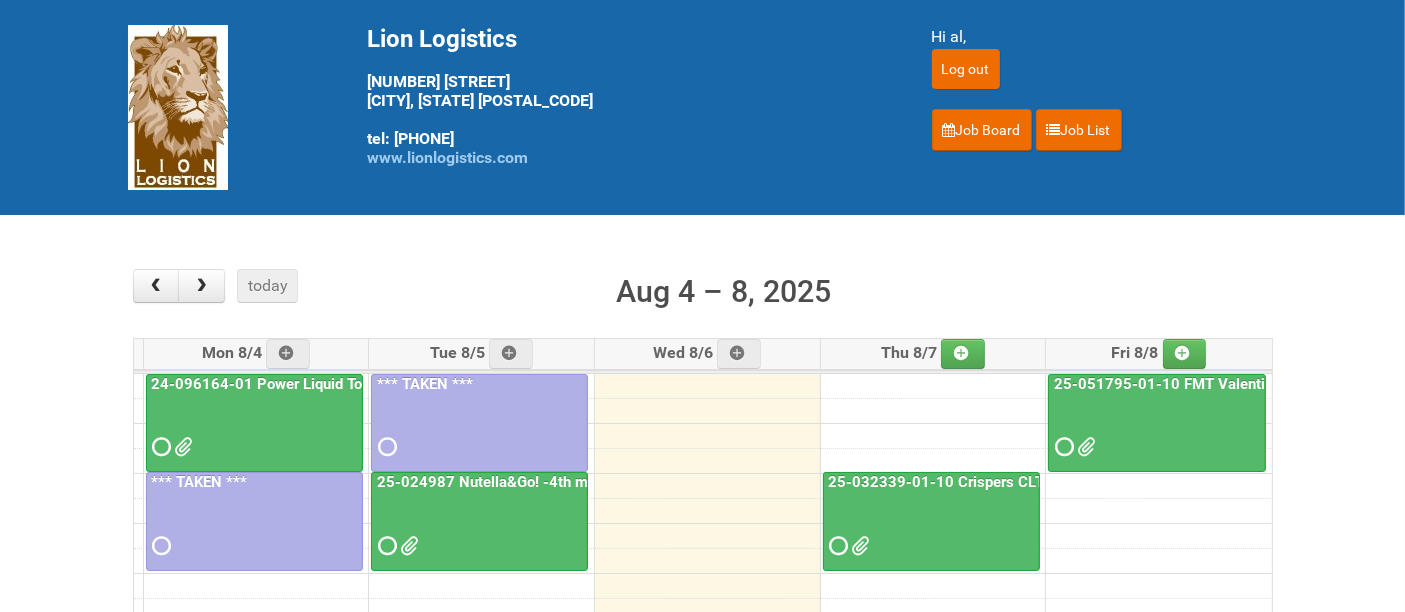 click at bounding box center (931, 528) 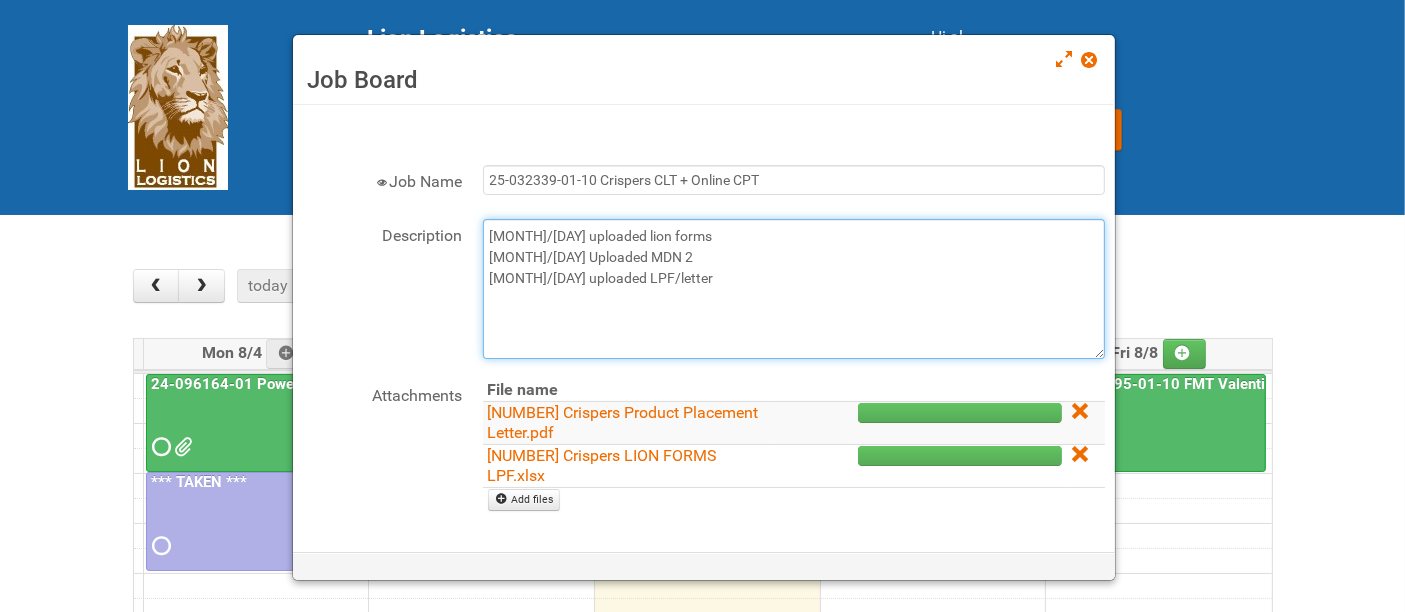 click on "[MONTH]/[DAY] uploaded lion forms
[MONTH]/[DAY] Uploaded MDN 2
[MONTH]/[DAY] uploaded LPF/letter" at bounding box center (794, 289) 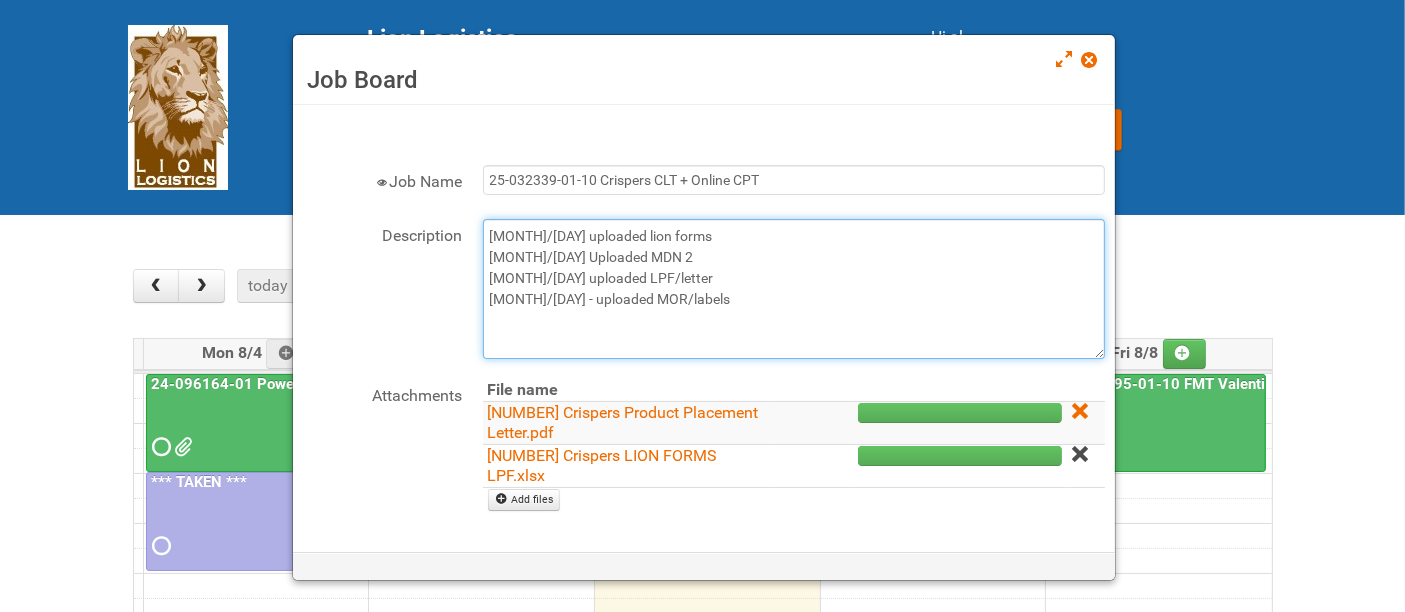 type on "[MONTH]/[DAY] uploaded lion forms
[MONTH]/[DAY] Uploaded MDN 2
[MONTH]/[DAY] uploaded LPF/letter
[MONTH]/[DAY] - uploaded MOR/labels" 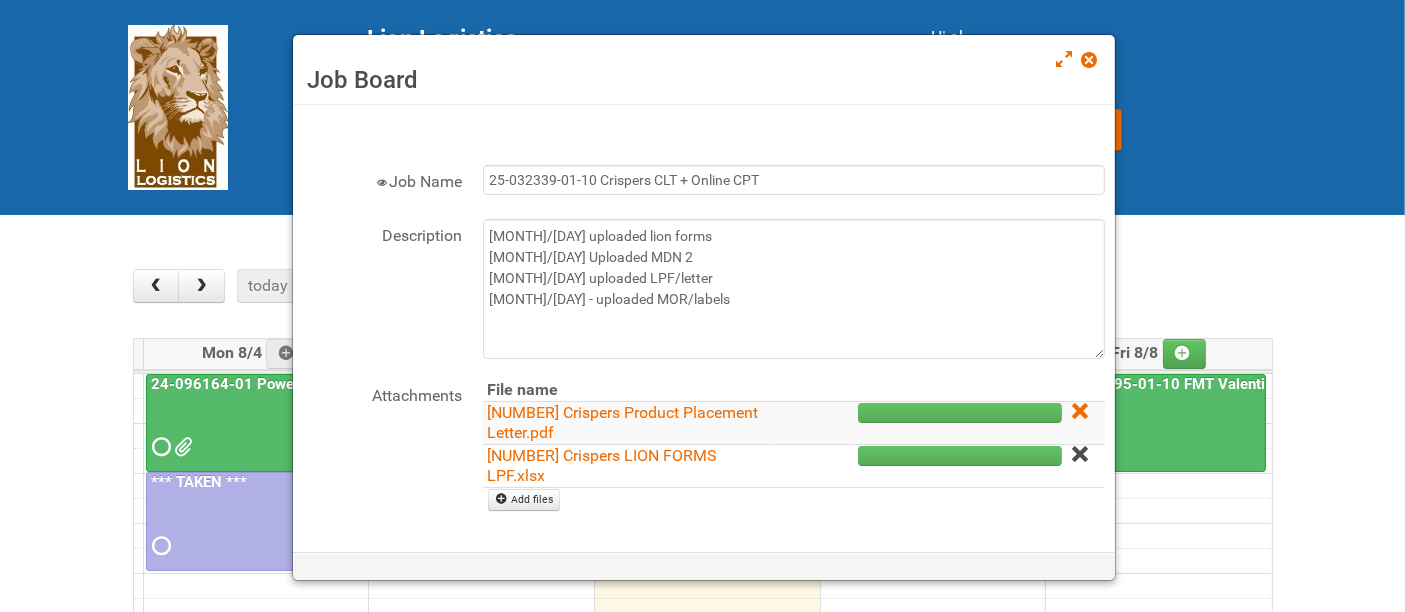 click at bounding box center [1079, 454] 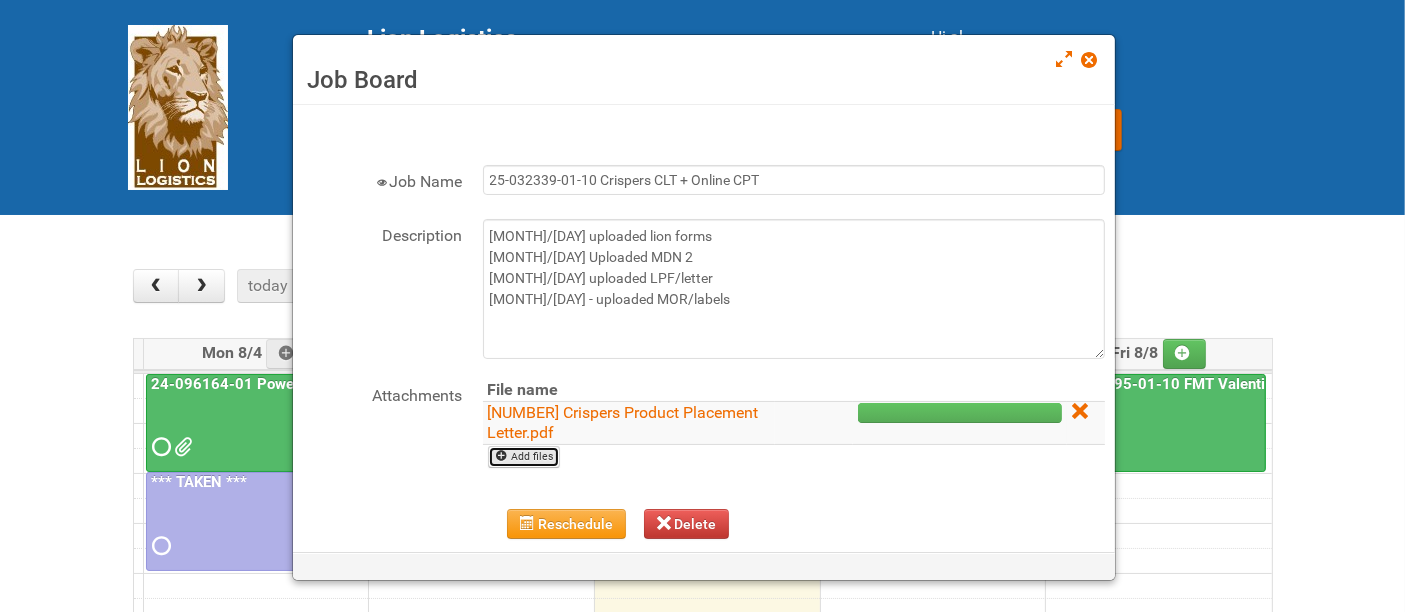 click on "Add files" at bounding box center (524, 457) 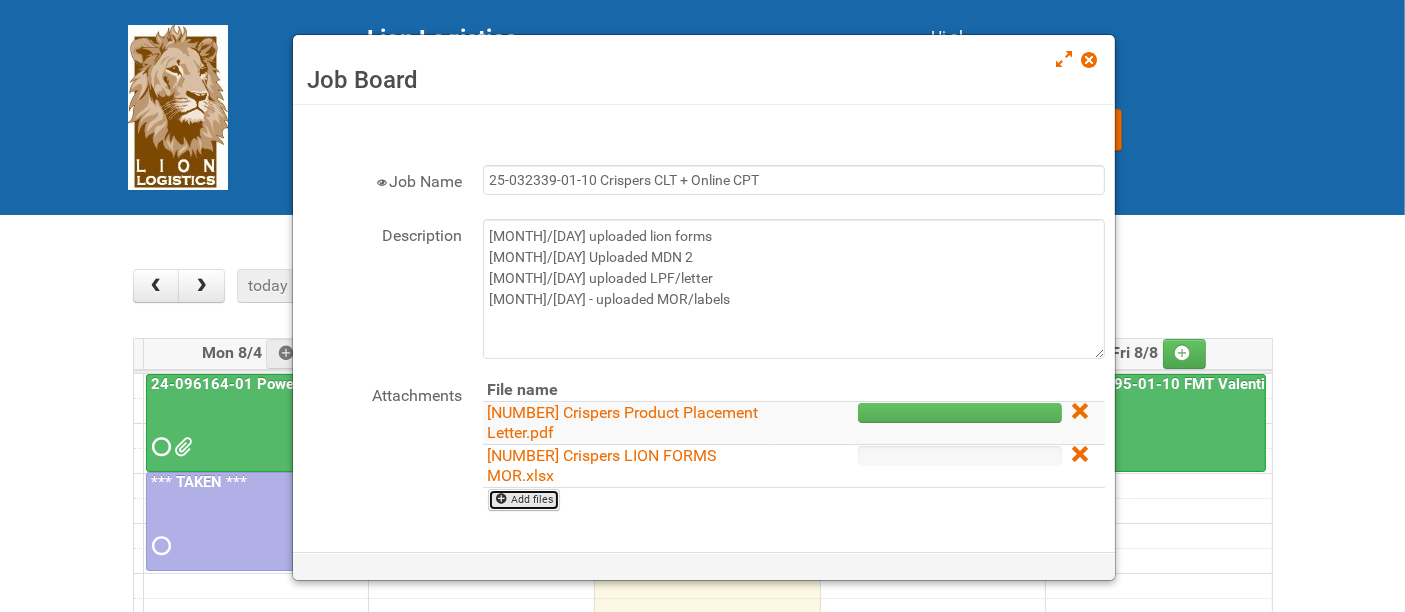 scroll, scrollTop: 157, scrollLeft: 0, axis: vertical 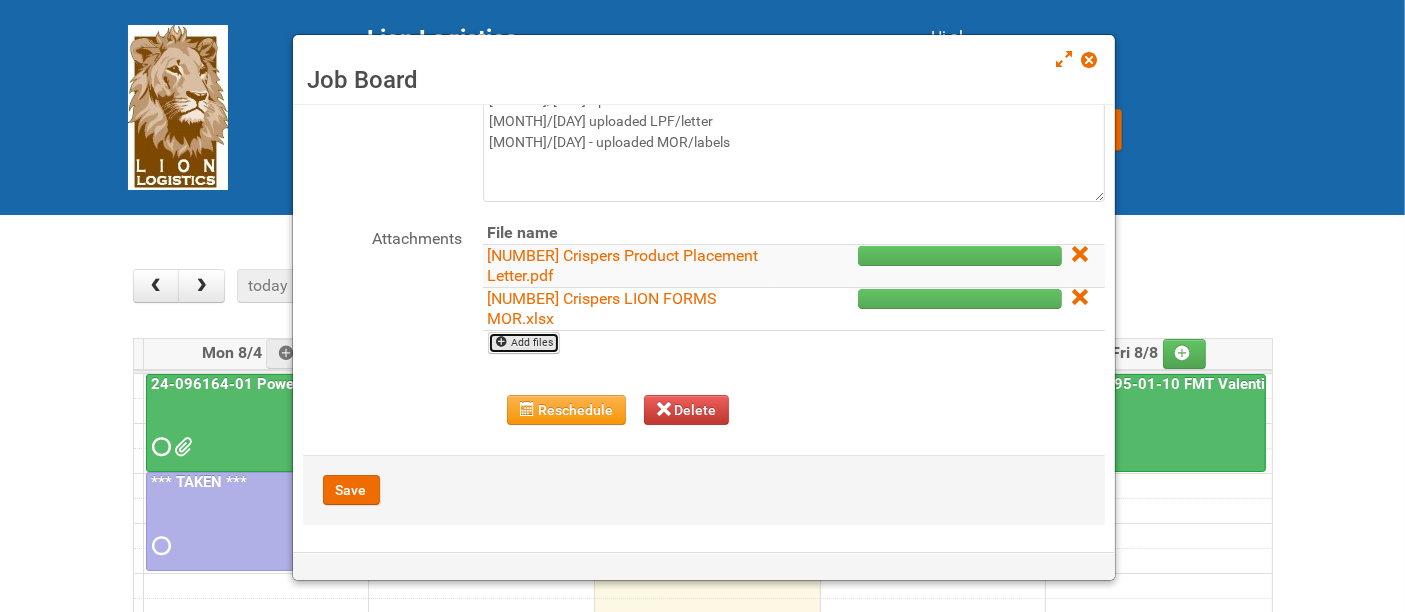 click on "Add files" at bounding box center (524, 343) 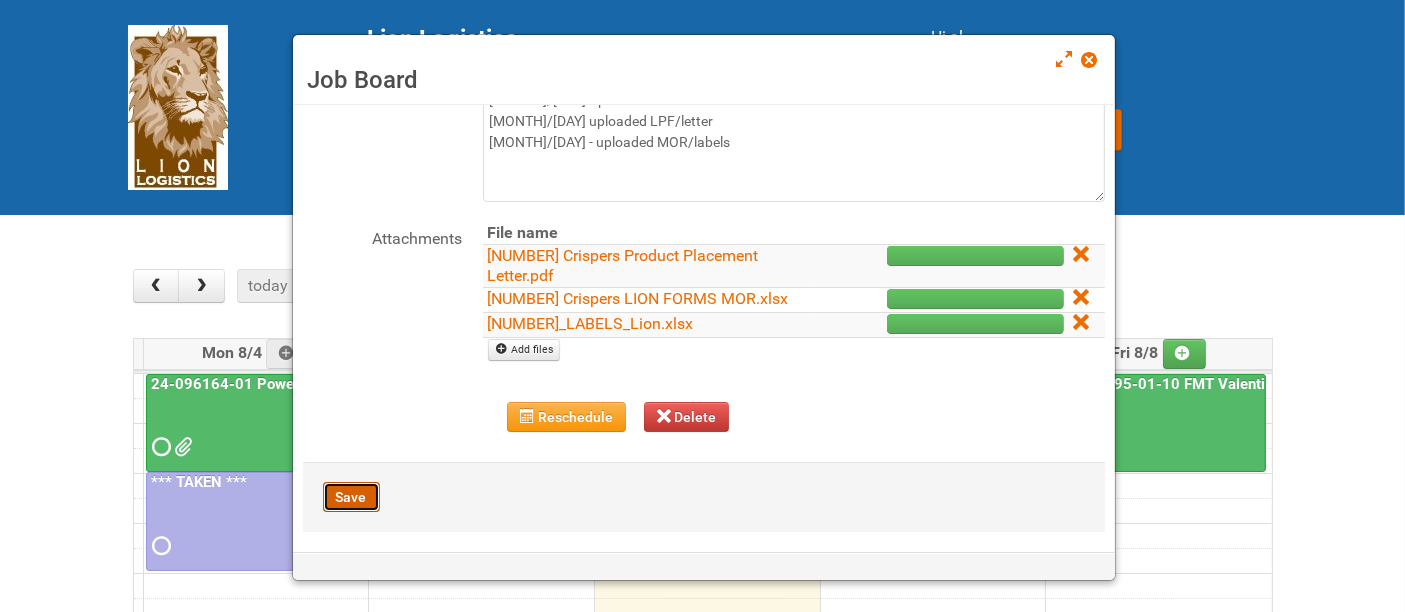click on "Save" at bounding box center (351, 497) 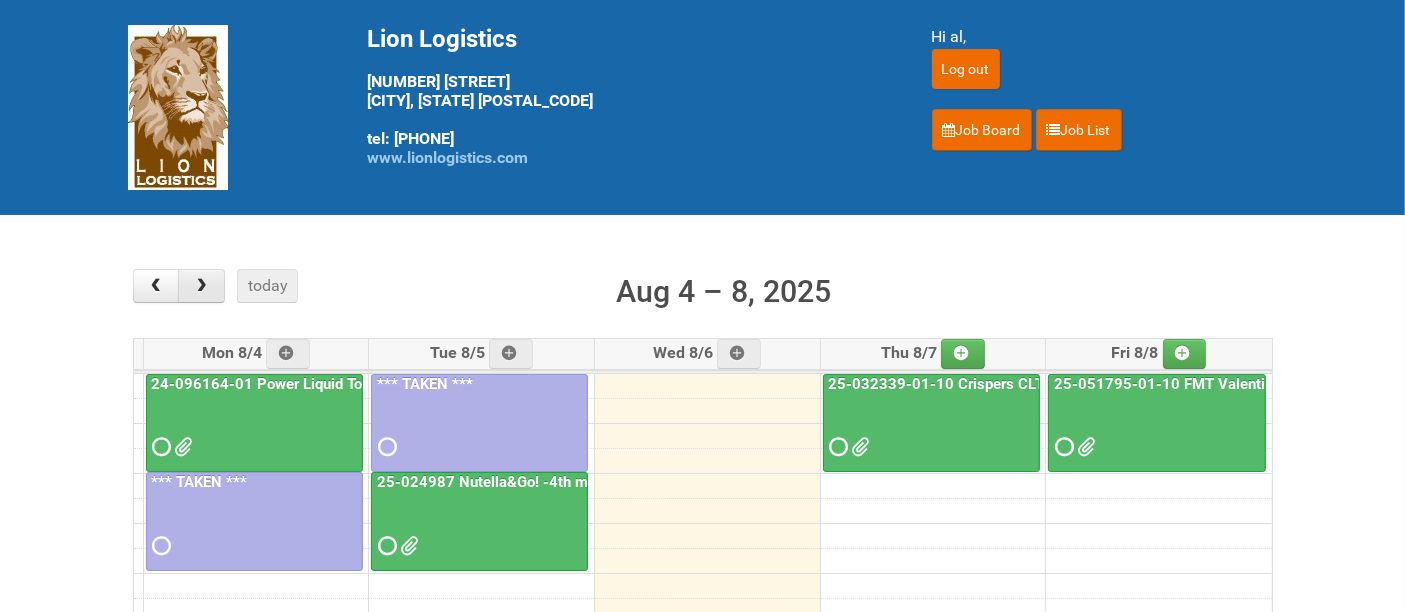 click at bounding box center [201, 286] 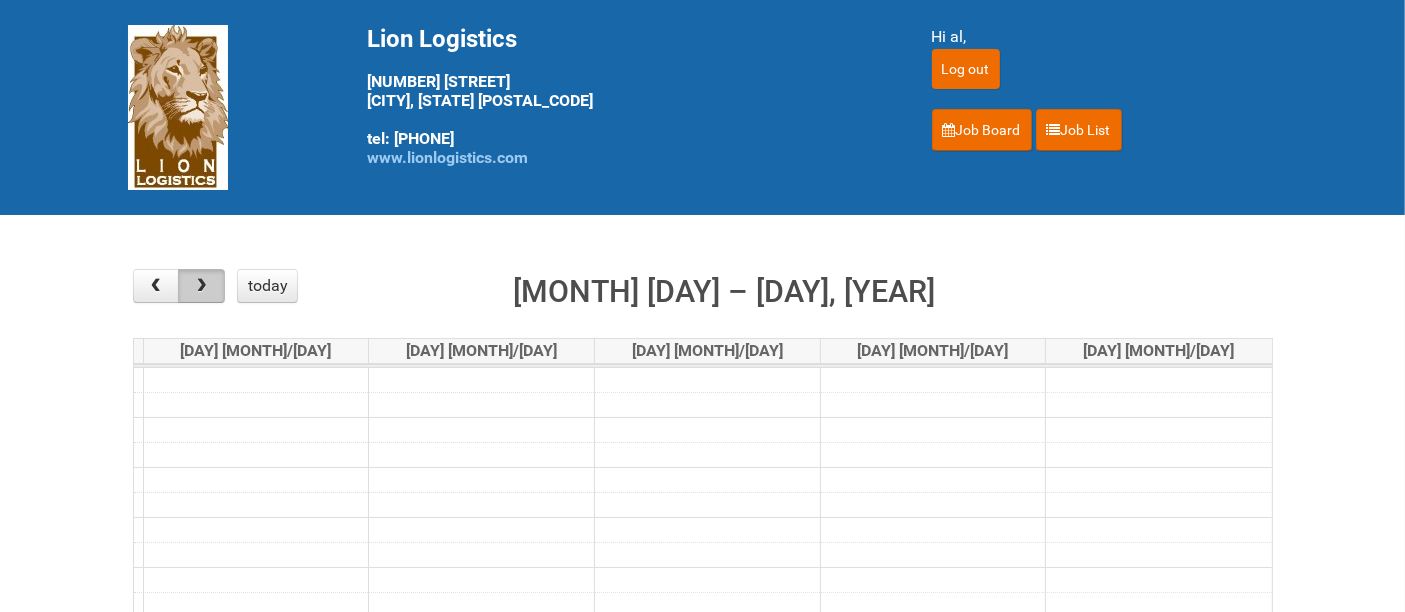 click at bounding box center [201, 286] 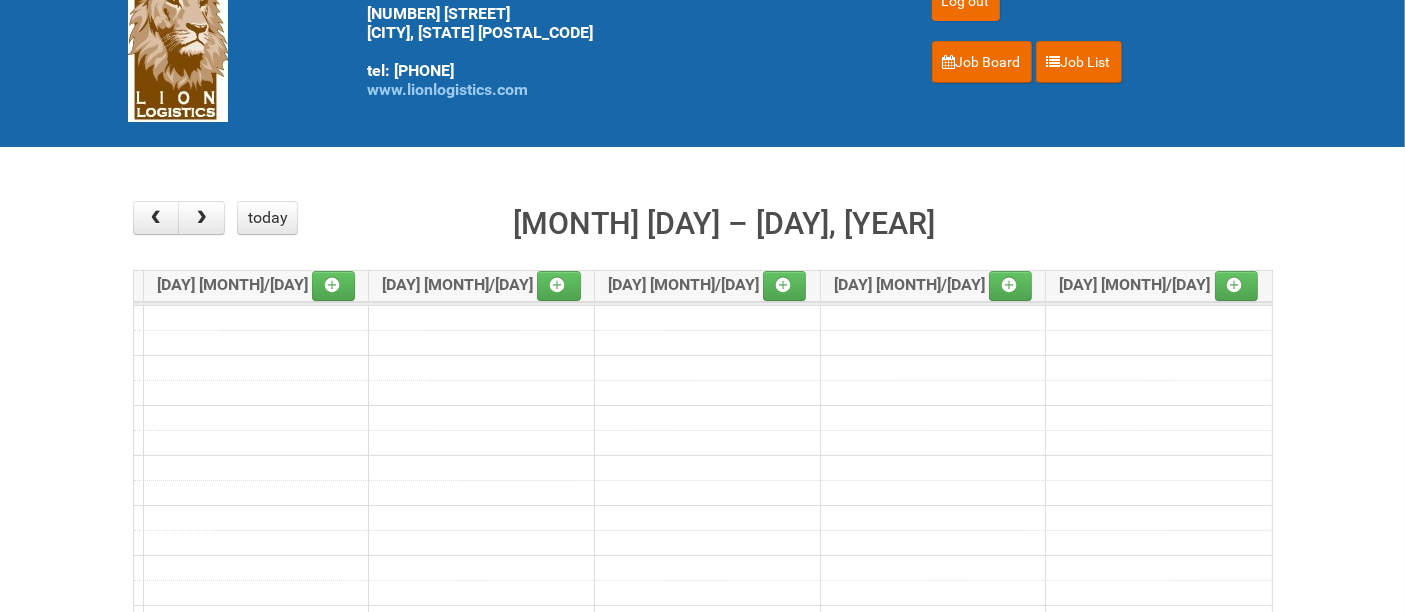 scroll, scrollTop: 0, scrollLeft: 0, axis: both 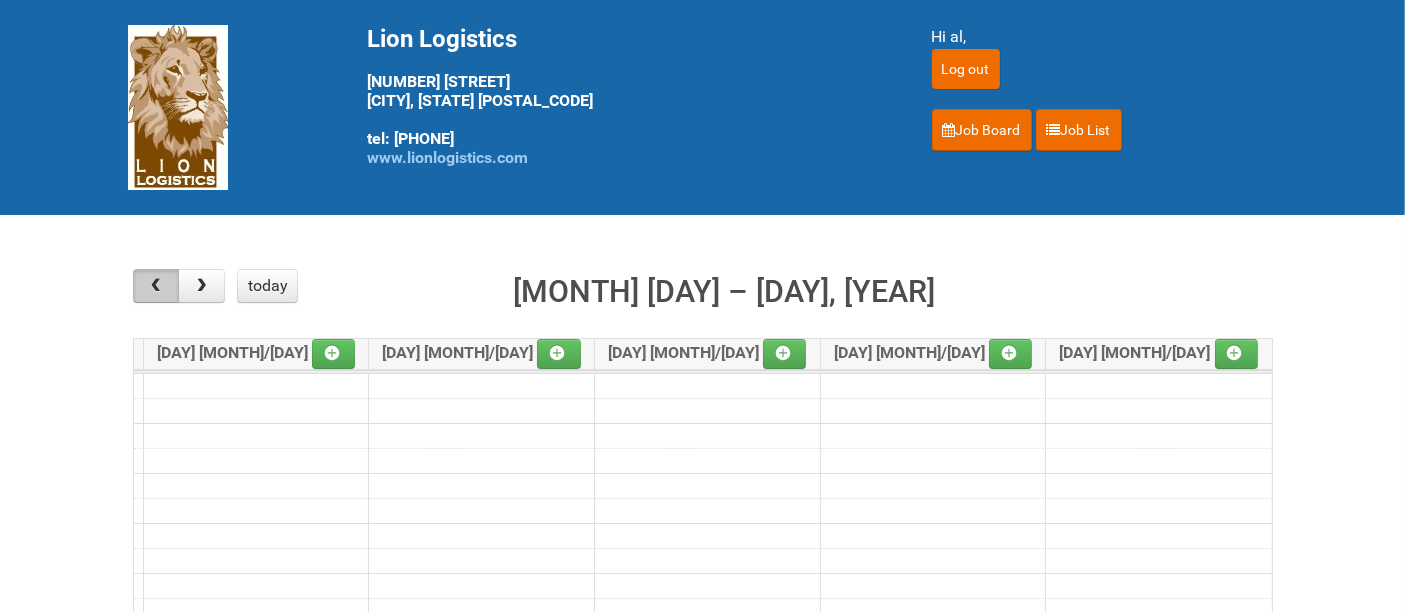 click at bounding box center (156, 286) 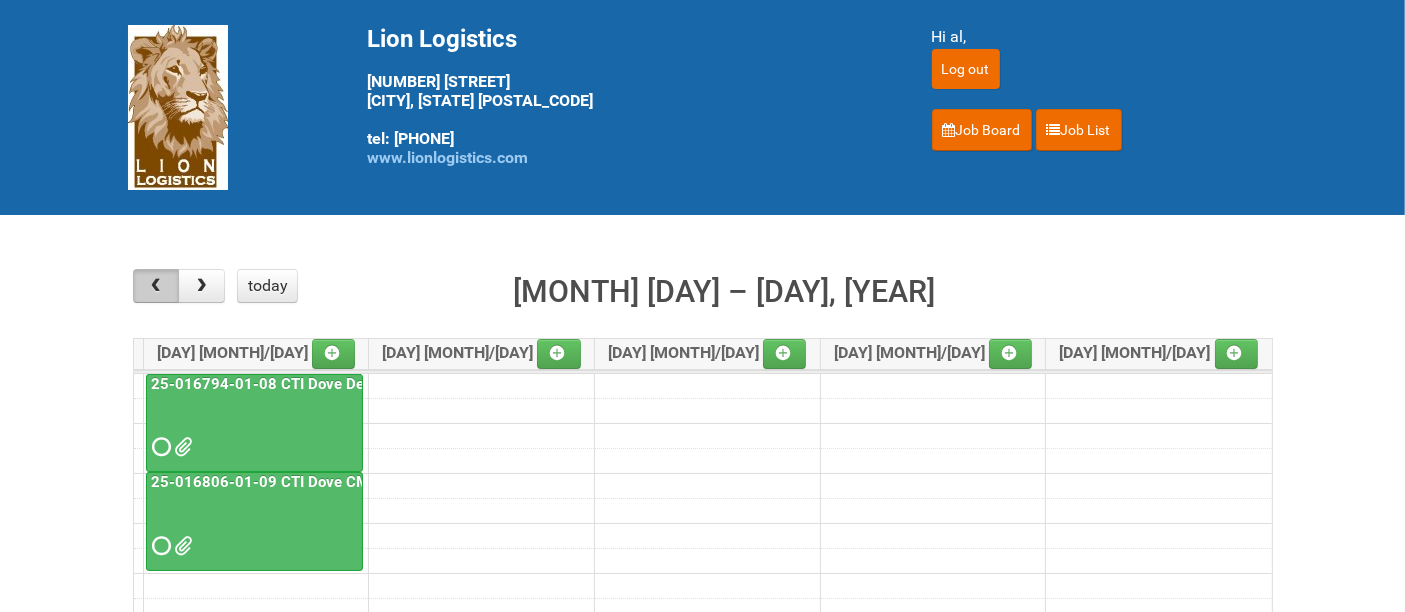 click at bounding box center [155, 286] 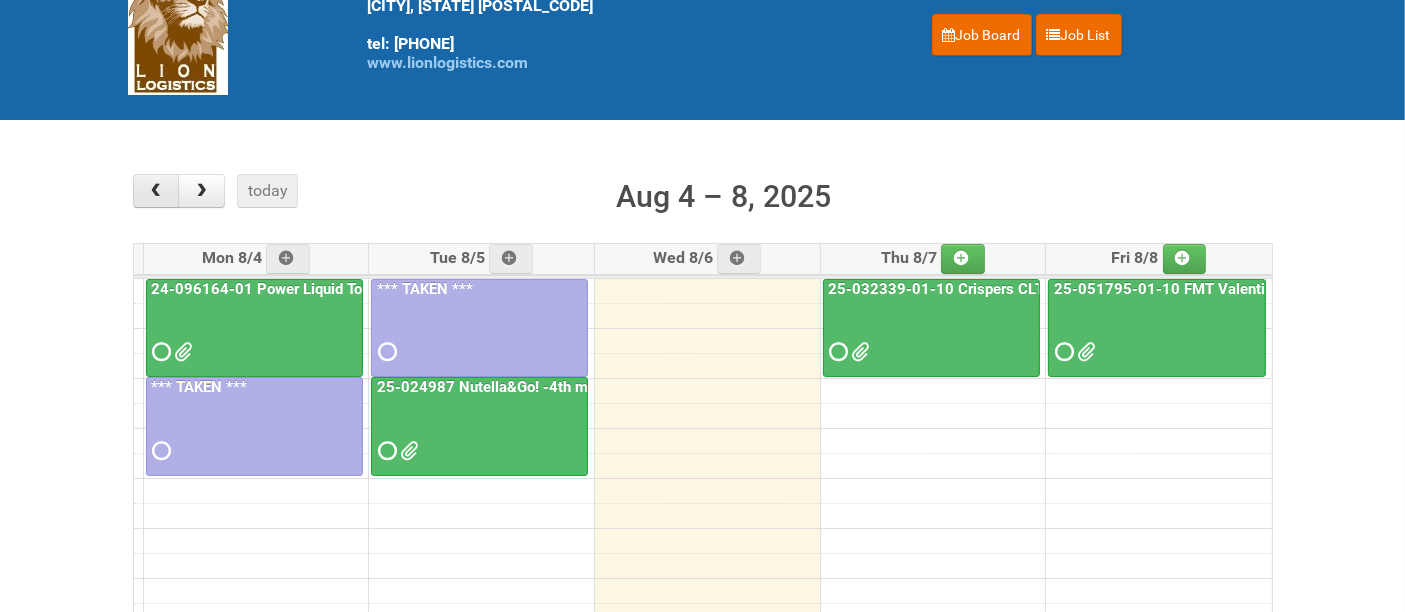 scroll, scrollTop: 111, scrollLeft: 0, axis: vertical 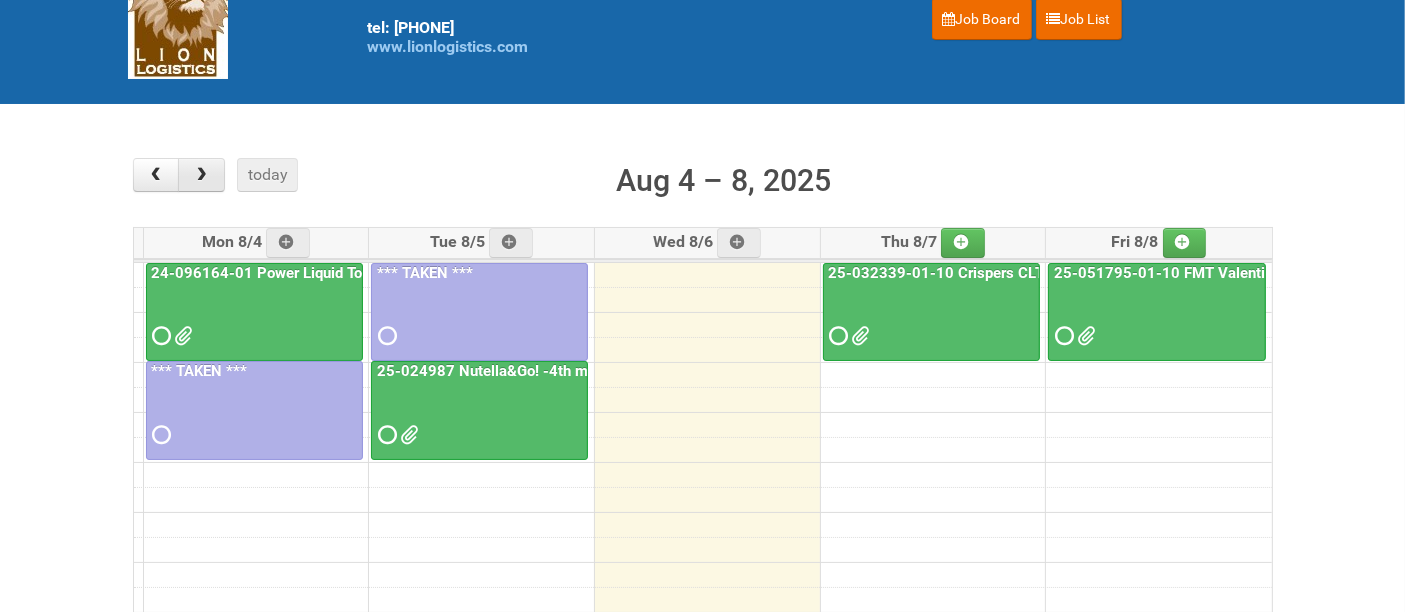 click at bounding box center (201, 175) 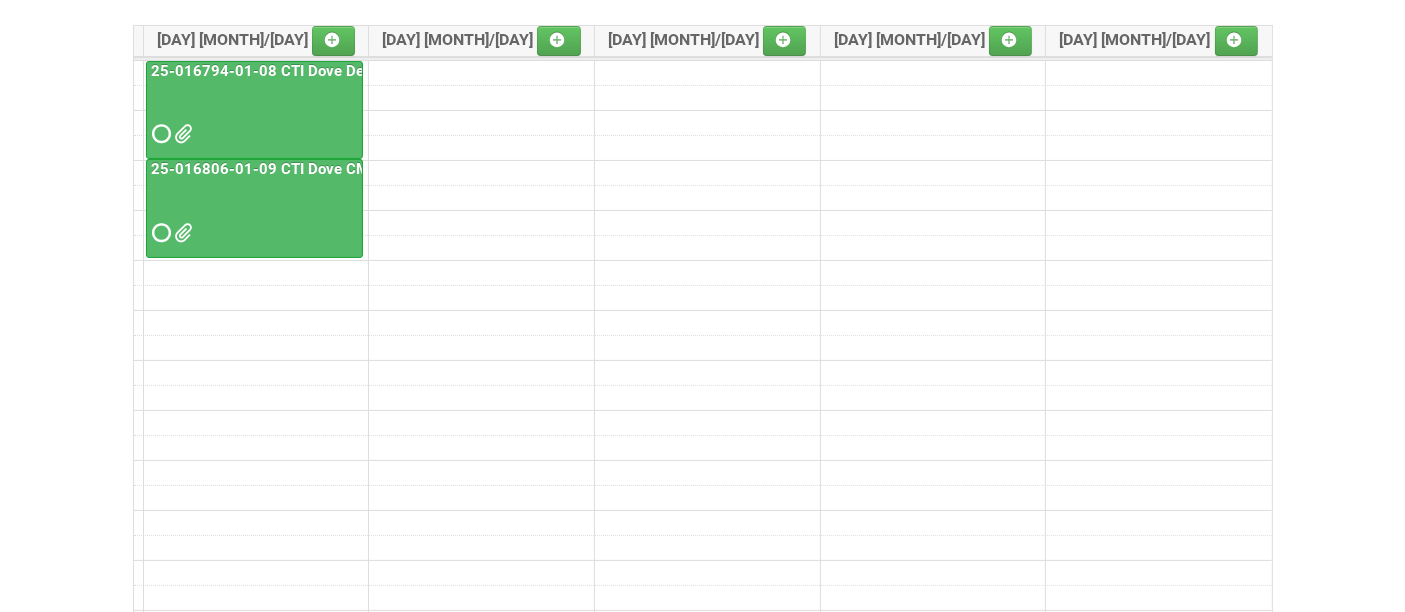 scroll, scrollTop: 333, scrollLeft: 0, axis: vertical 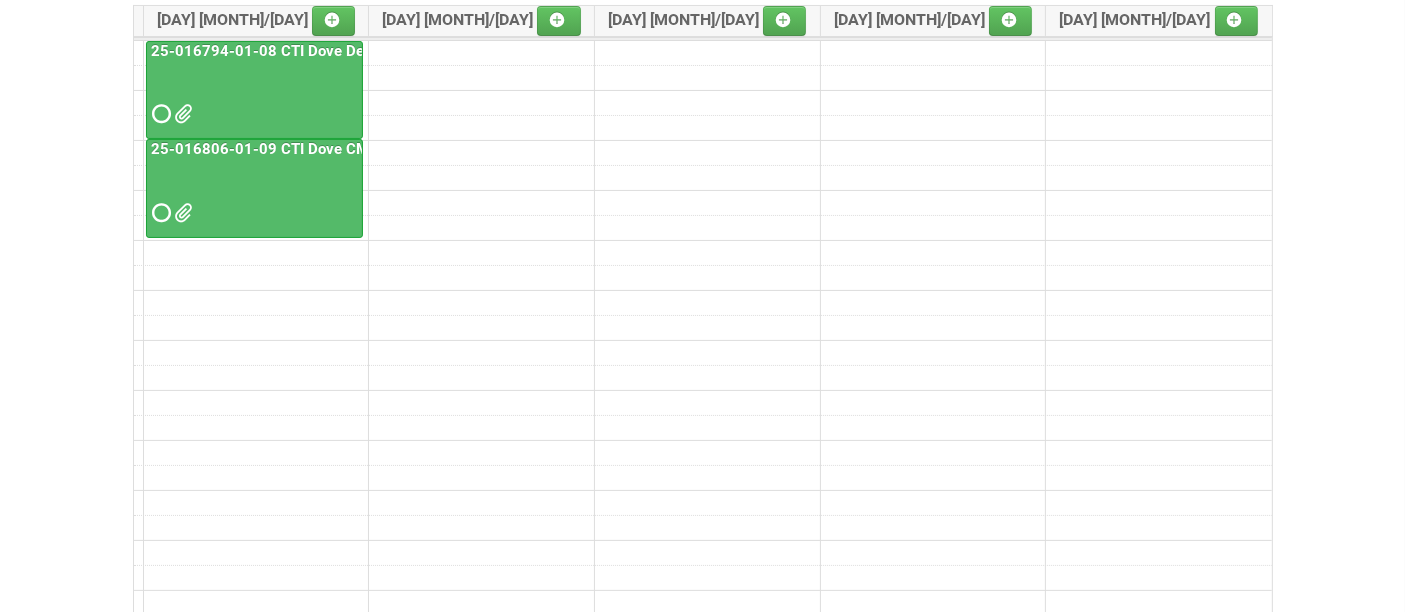 click at bounding box center [254, 96] 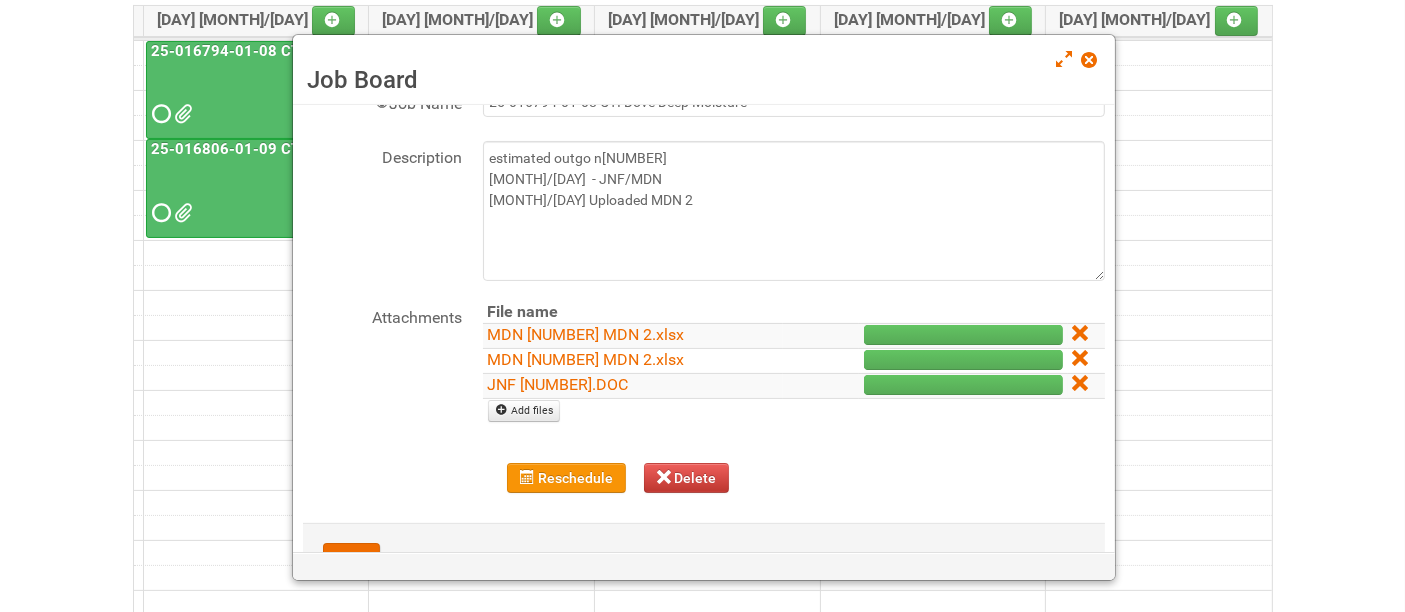 scroll, scrollTop: 111, scrollLeft: 0, axis: vertical 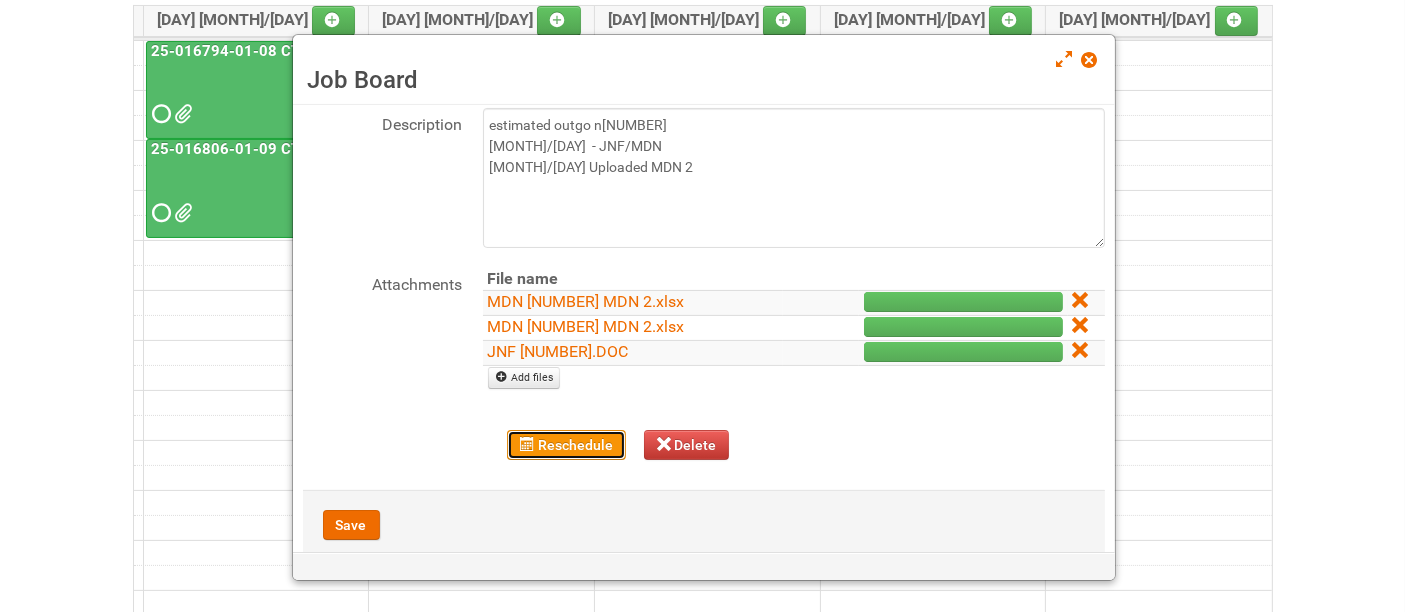 click on "Reschedule" at bounding box center (566, 445) 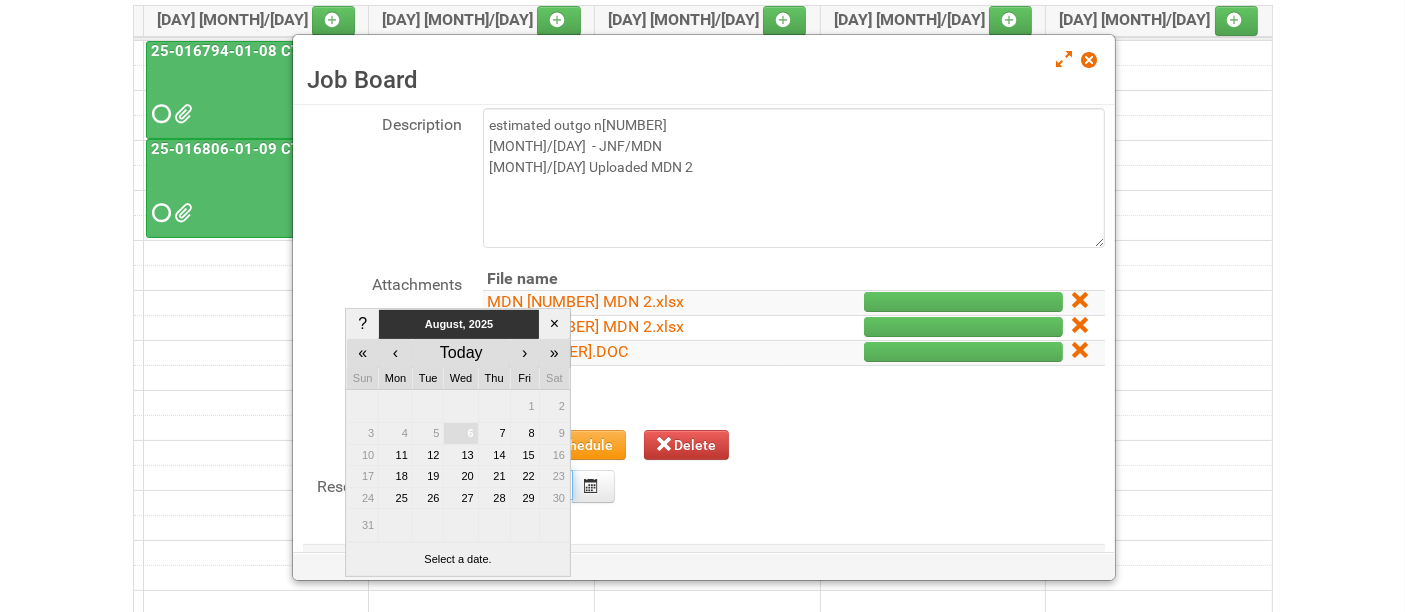 drag, startPoint x: 547, startPoint y: 483, endPoint x: 566, endPoint y: 481, distance: 19.104973 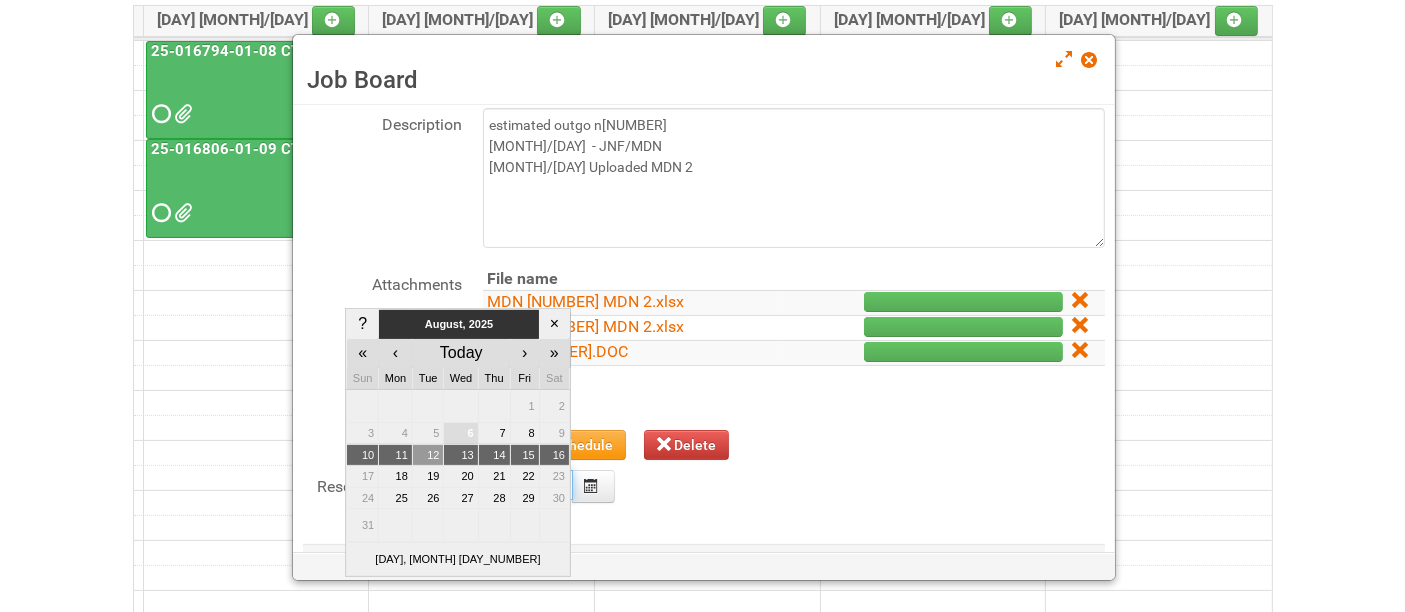 click on "12" at bounding box center (428, 455) 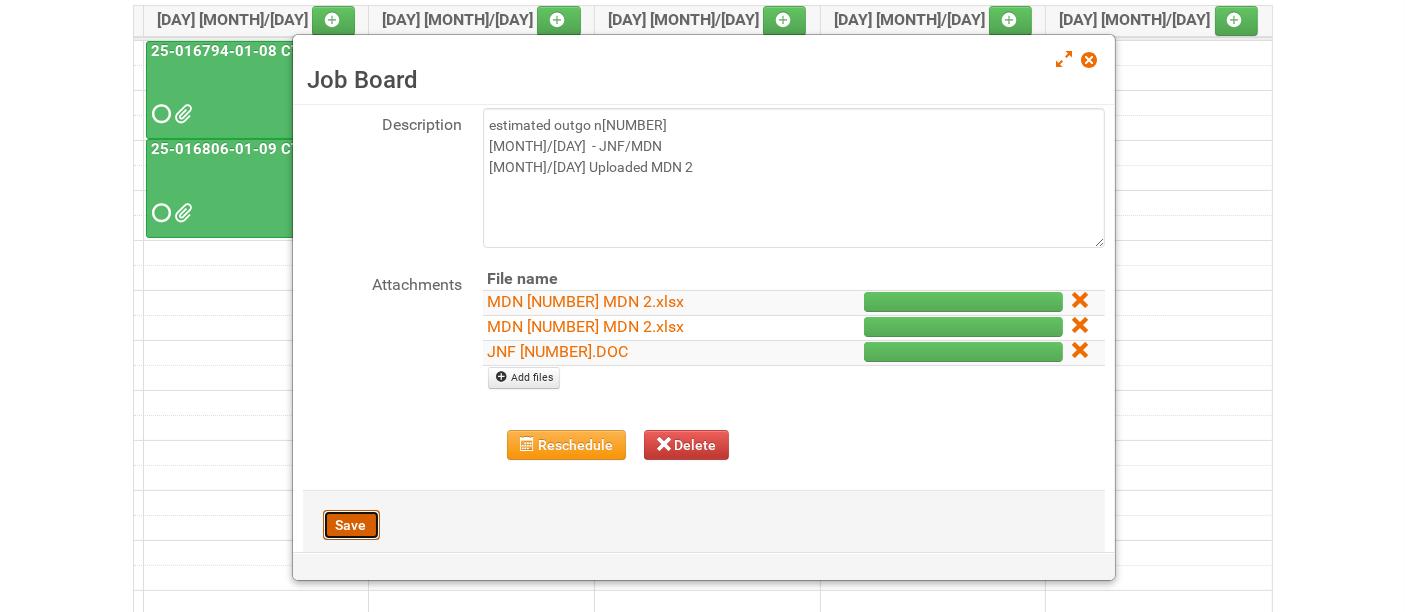 click on "Save" at bounding box center (351, 525) 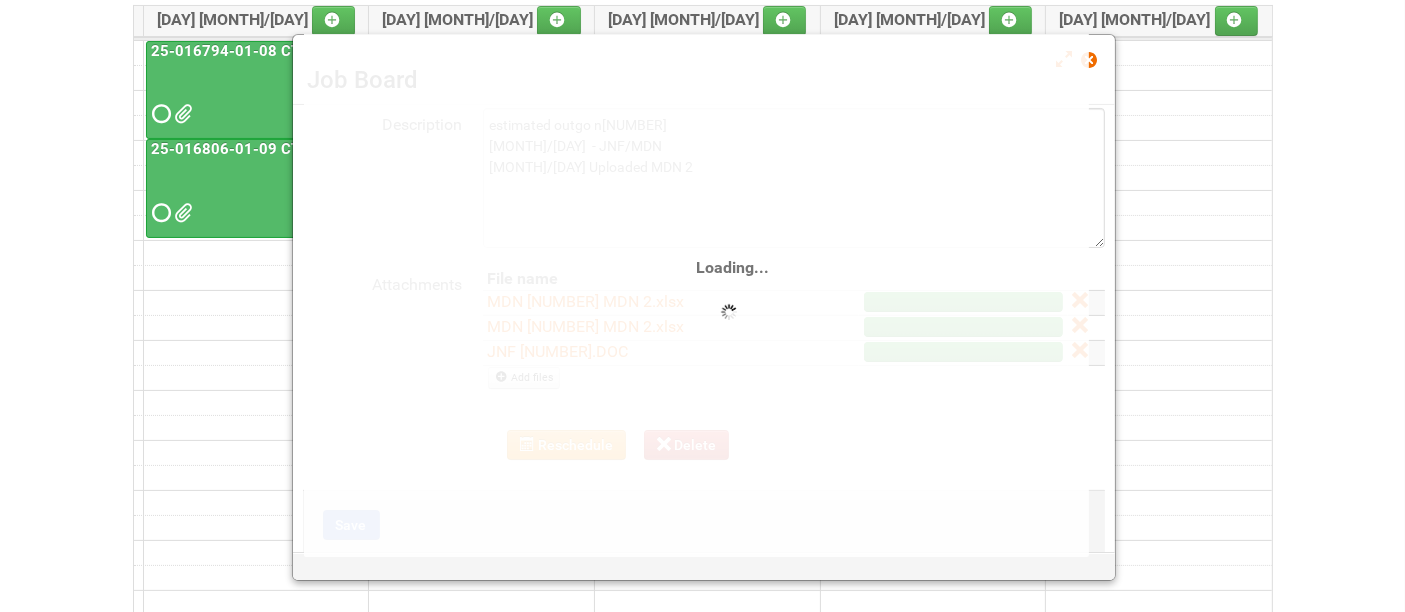 scroll, scrollTop: 222, scrollLeft: 0, axis: vertical 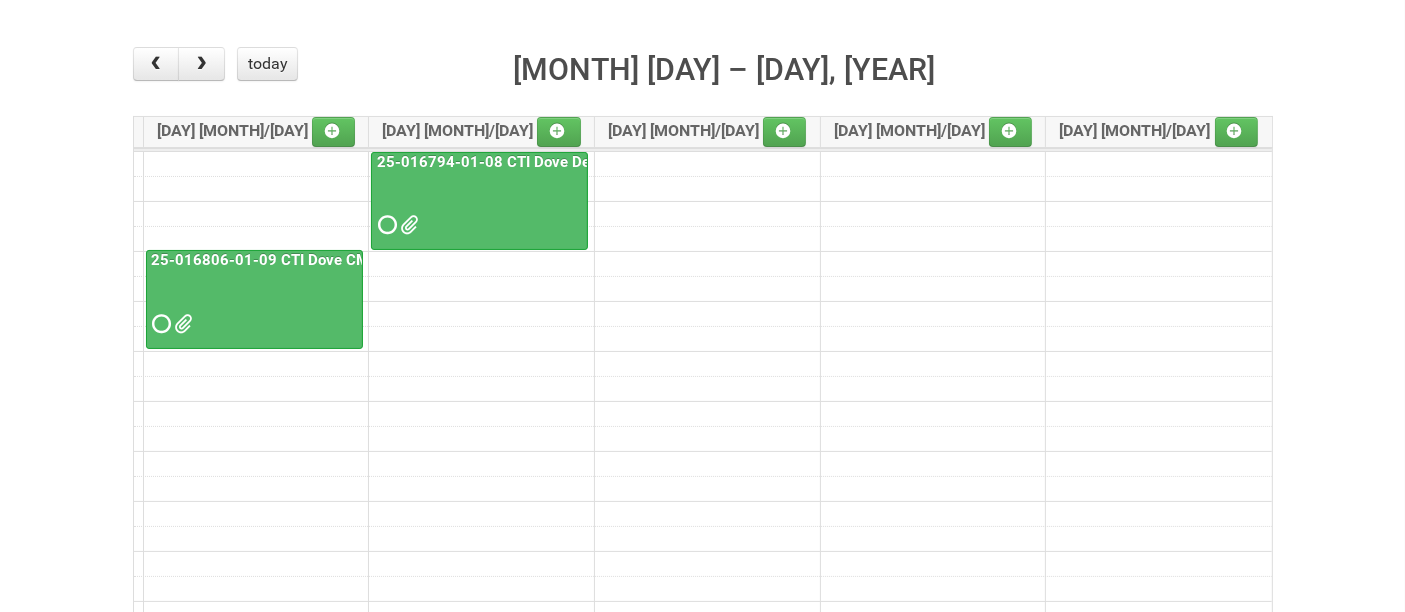 click at bounding box center [254, 306] 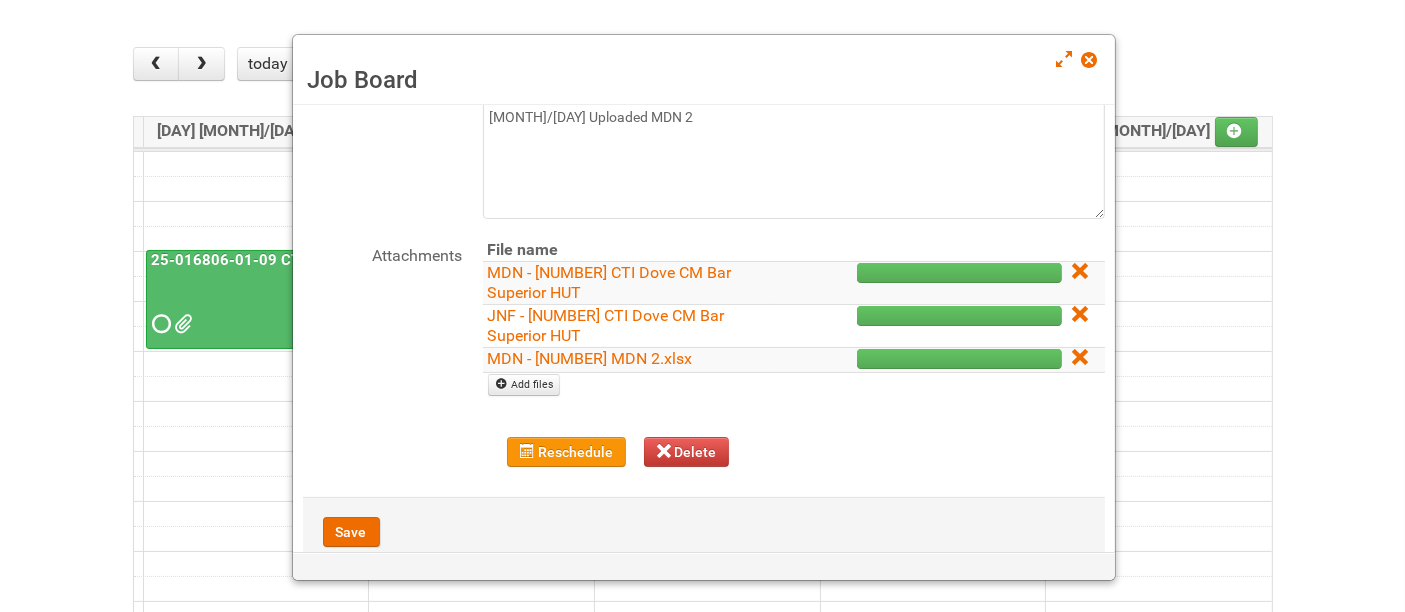 scroll, scrollTop: 146, scrollLeft: 0, axis: vertical 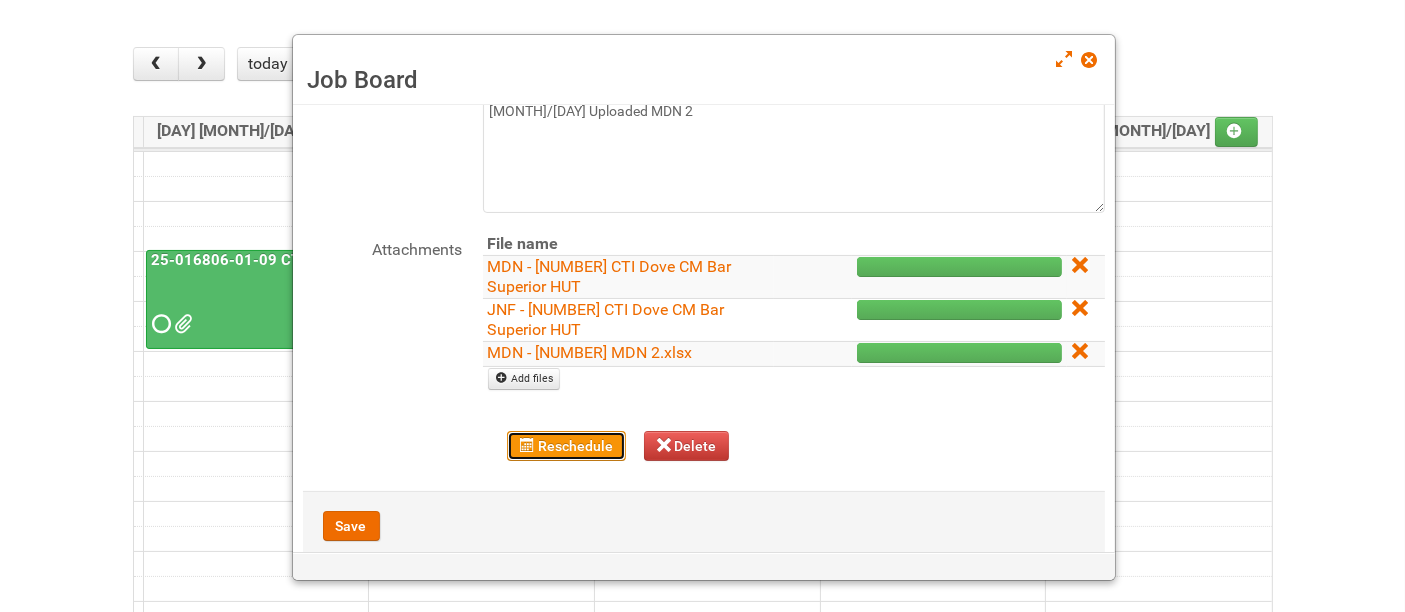 click on "Reschedule" at bounding box center [566, 446] 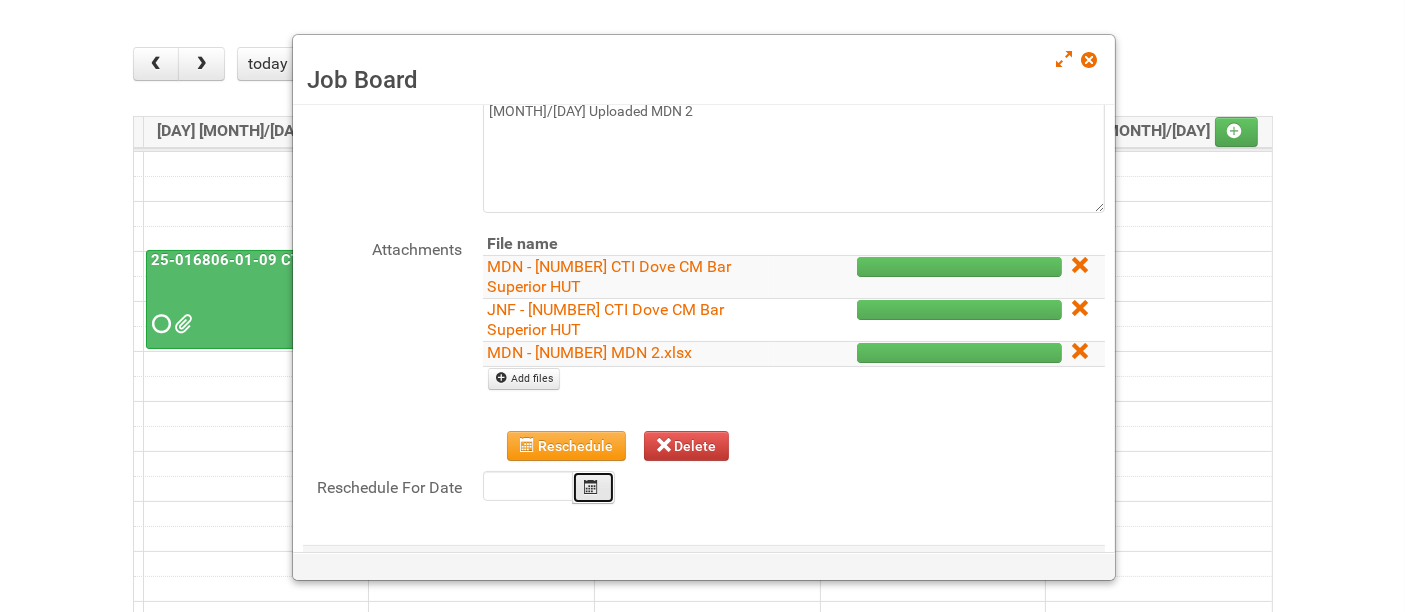 click at bounding box center [594, 487] 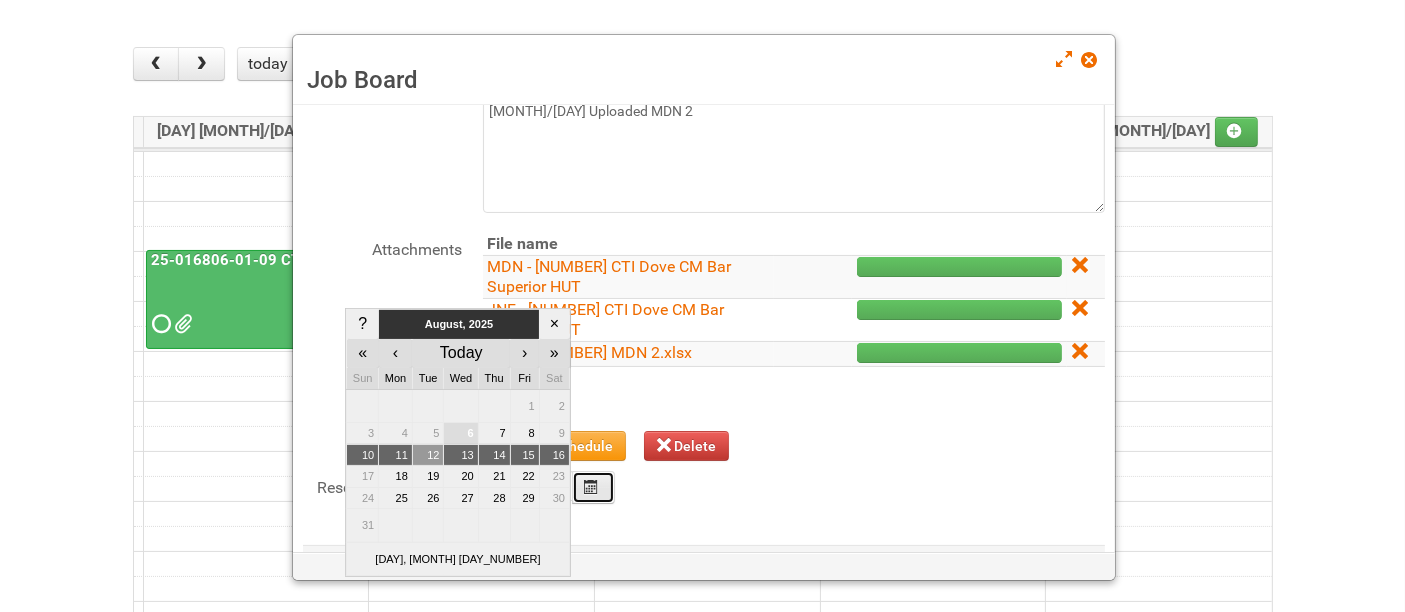 click on "12" at bounding box center (428, 455) 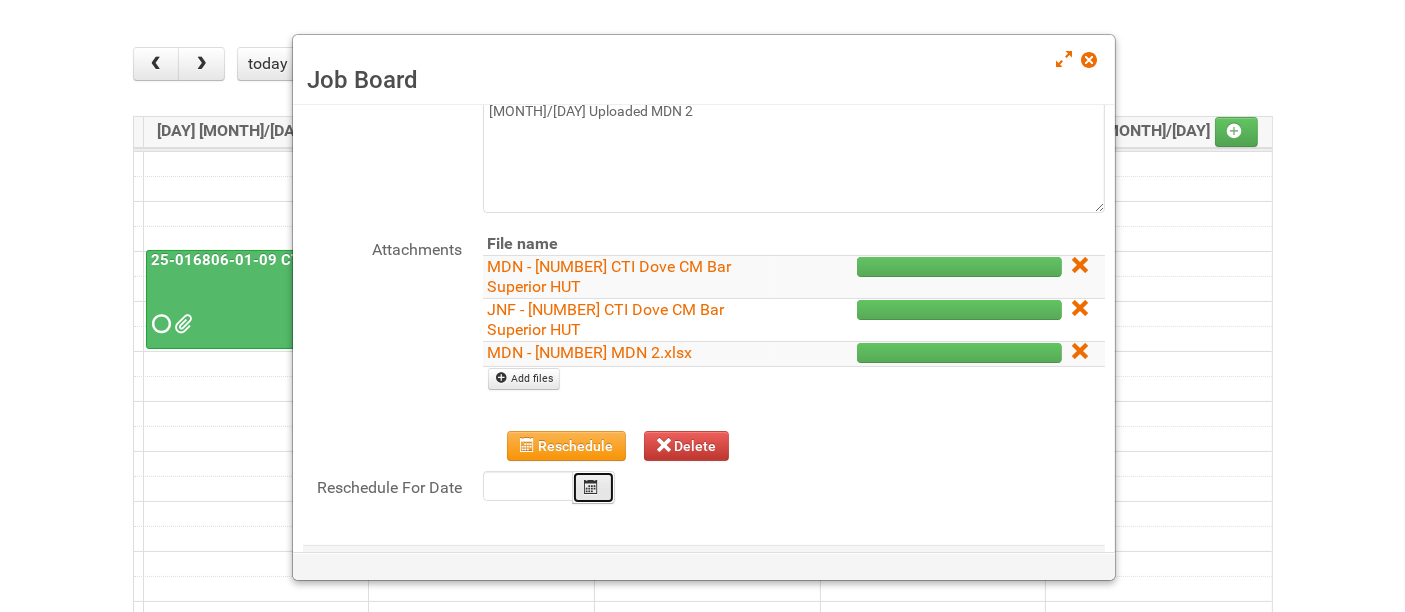 type on "[DATE]" 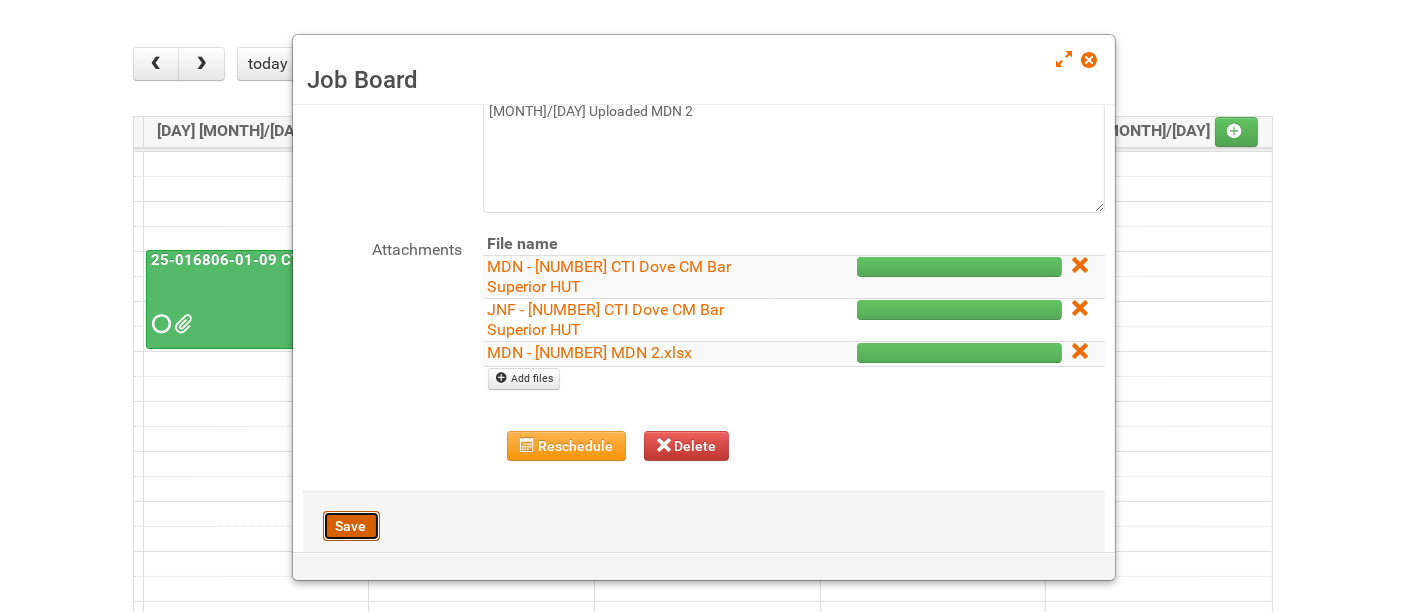 click on "Save" at bounding box center [351, 526] 